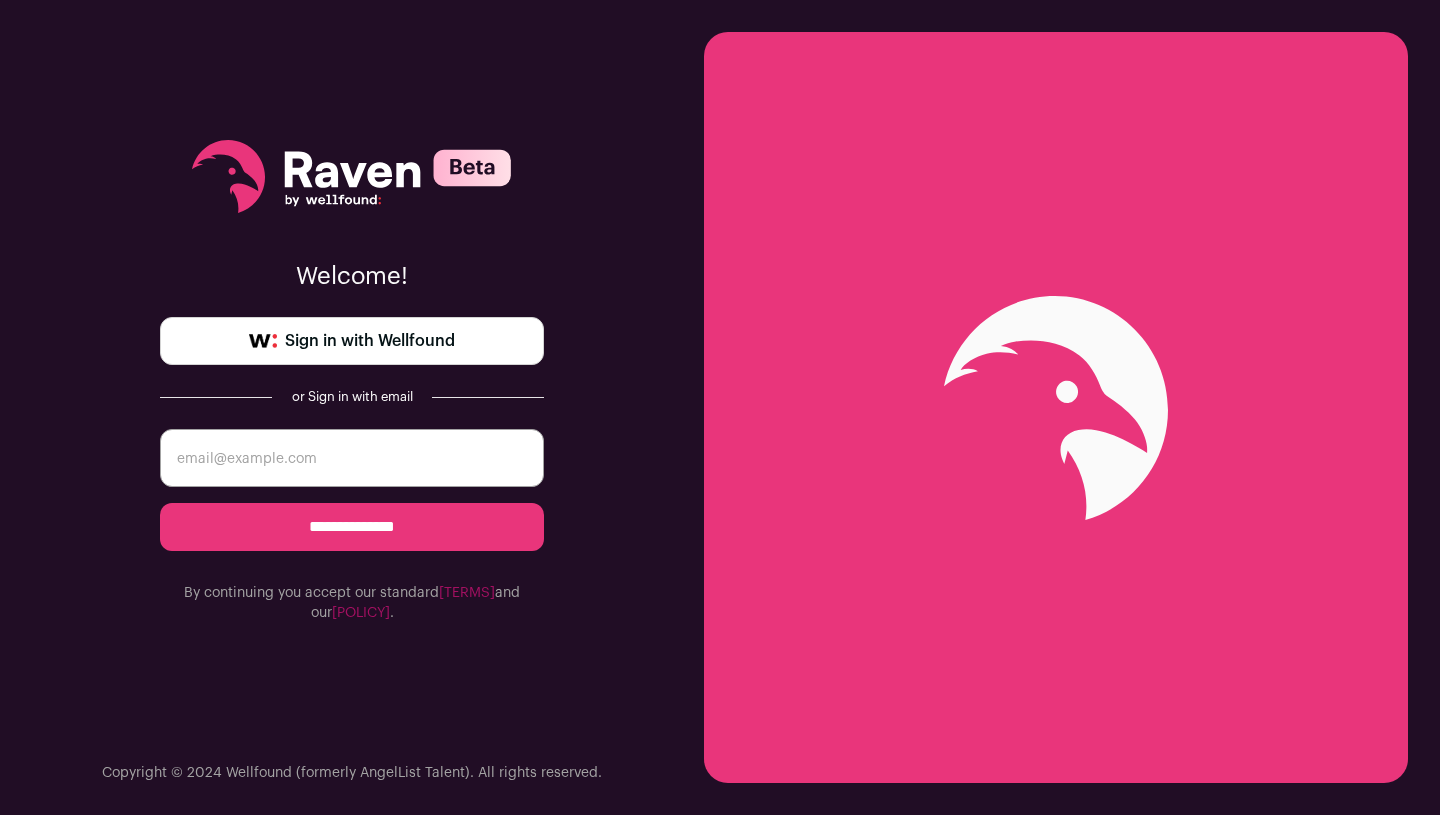 scroll, scrollTop: 0, scrollLeft: 0, axis: both 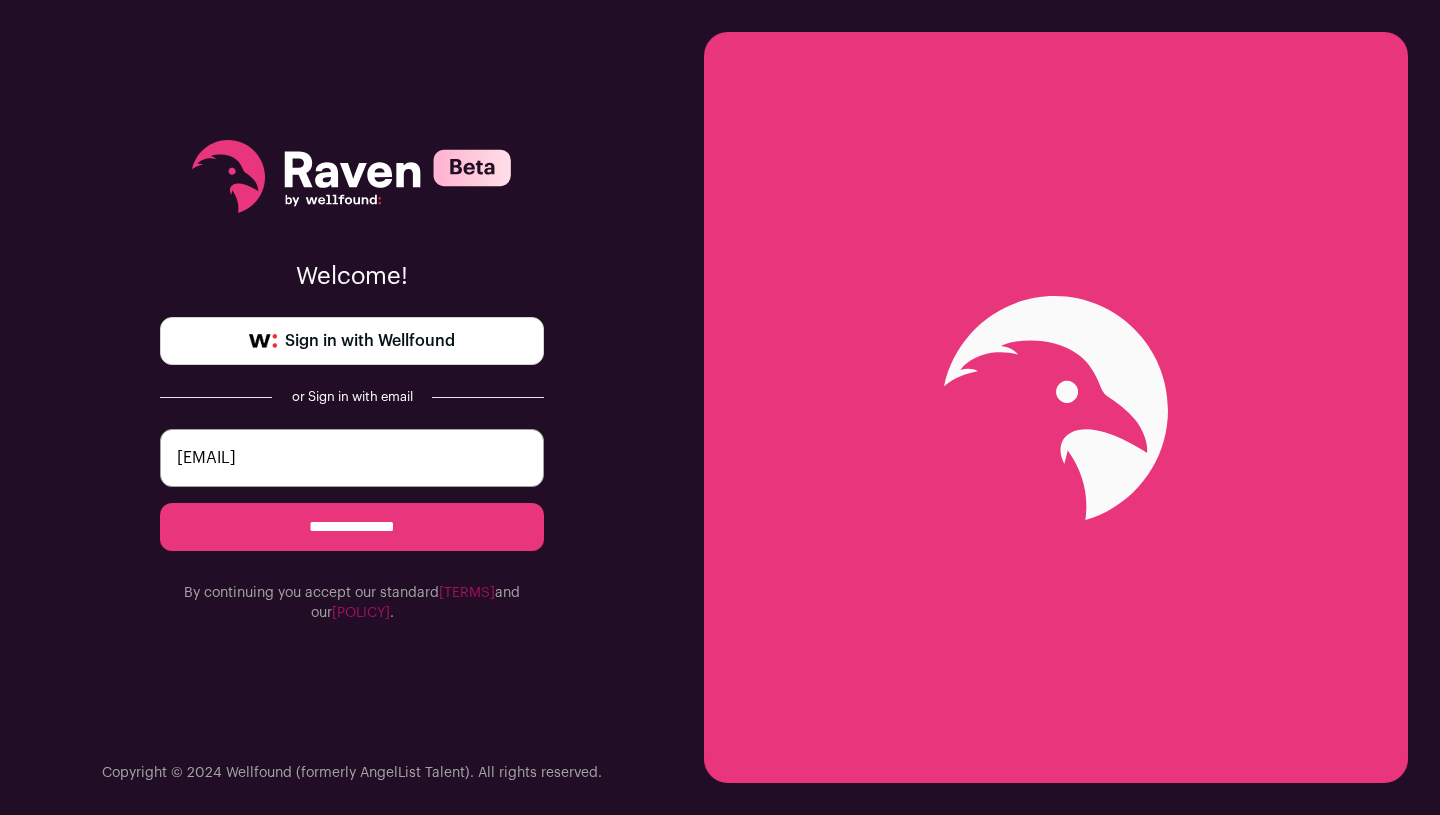 click on "**********" at bounding box center [352, 527] 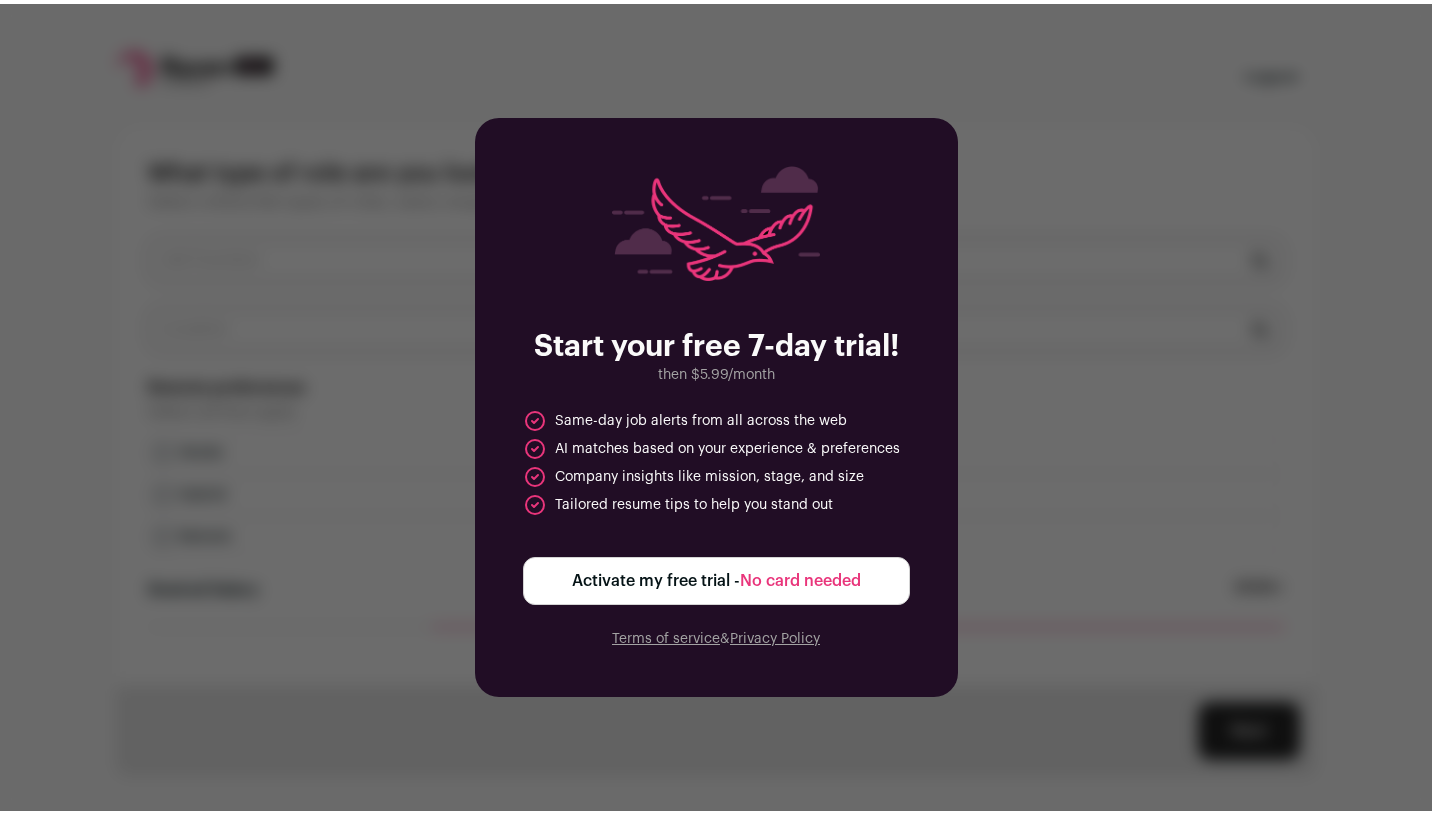 scroll, scrollTop: 0, scrollLeft: 0, axis: both 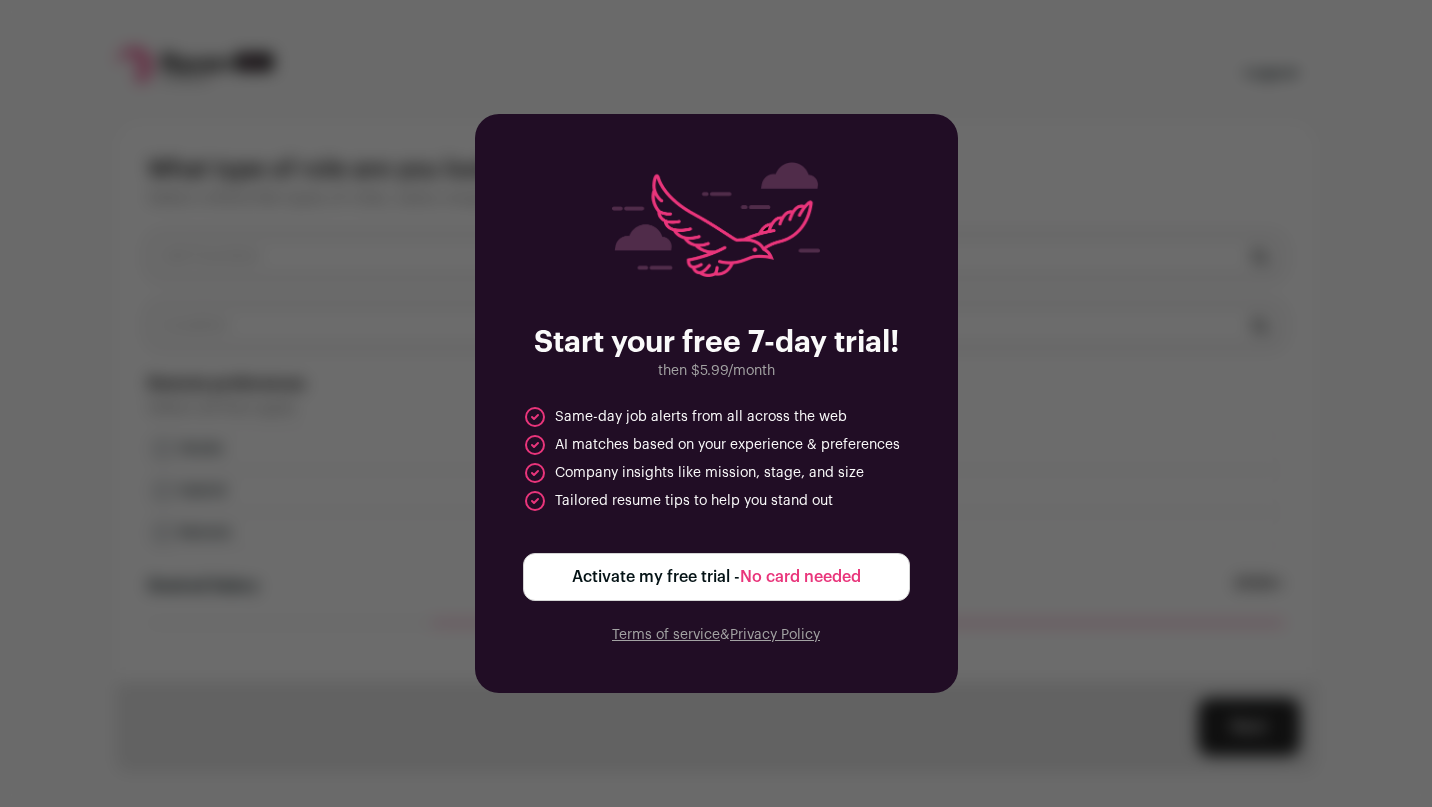 click on "Activate my free trial - No card needed" at bounding box center [716, 577] 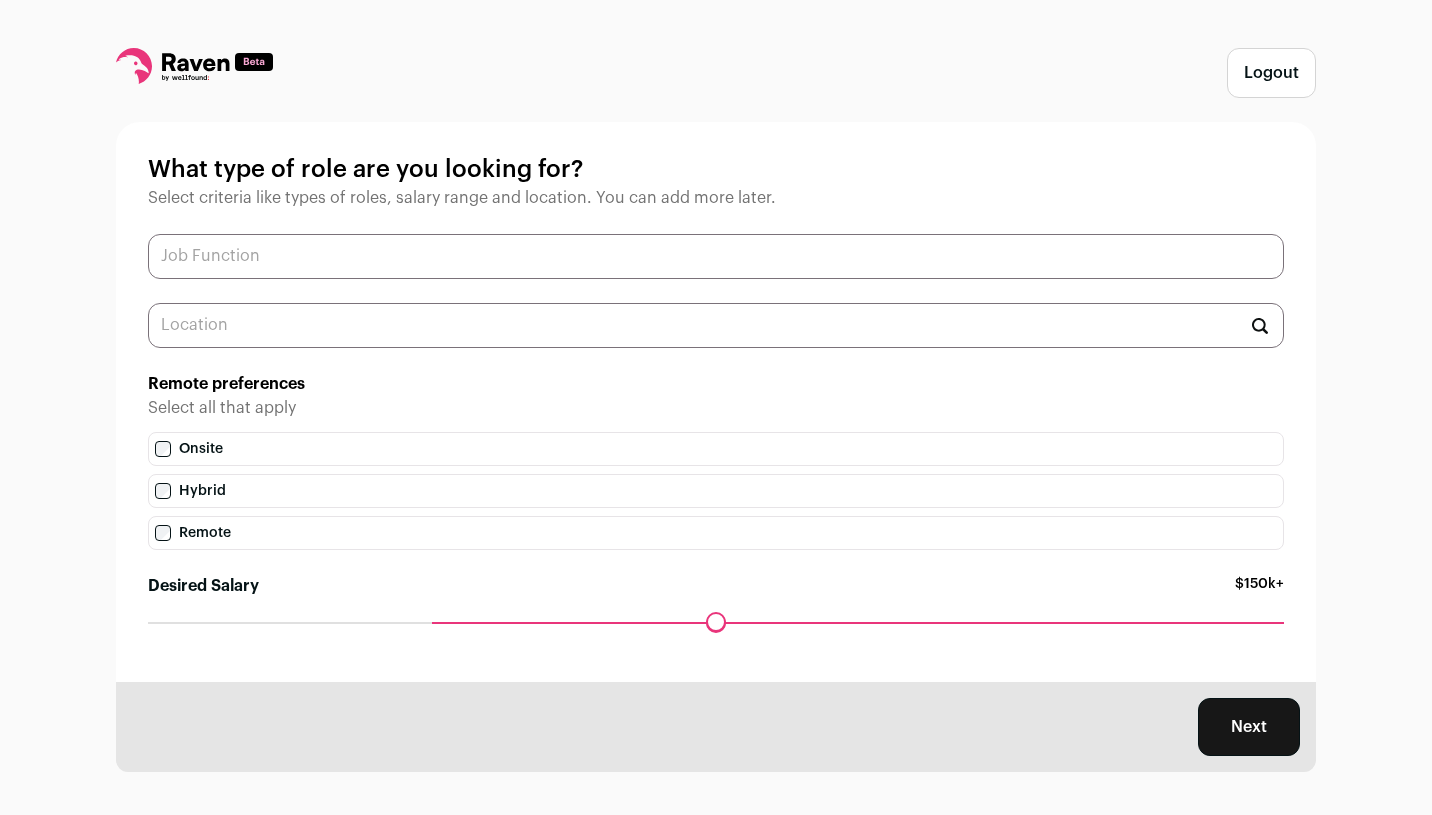 click at bounding box center (716, 256) 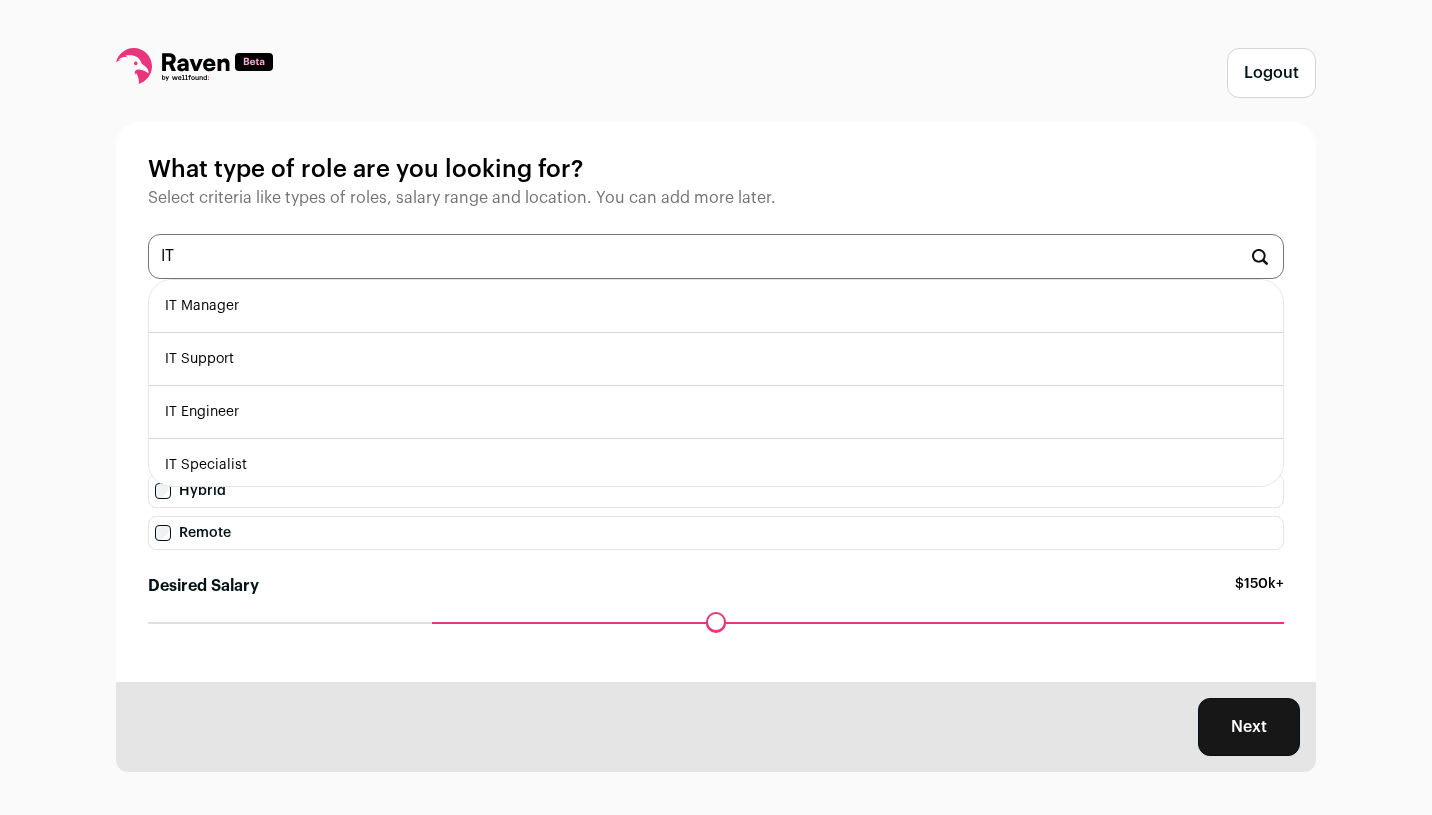 click on "IT Support" at bounding box center [716, 359] 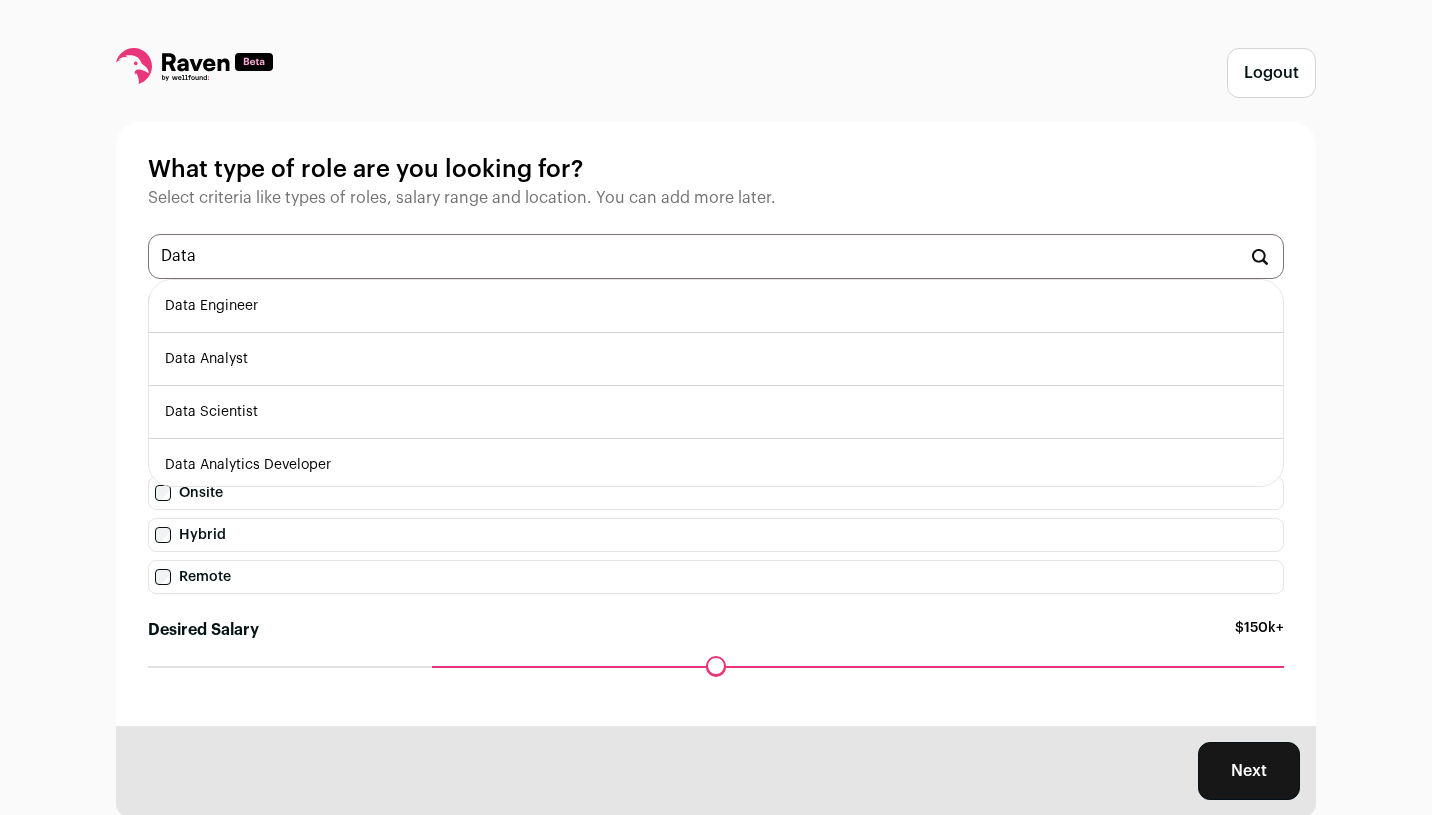click on "Data Analyst" at bounding box center (716, 359) 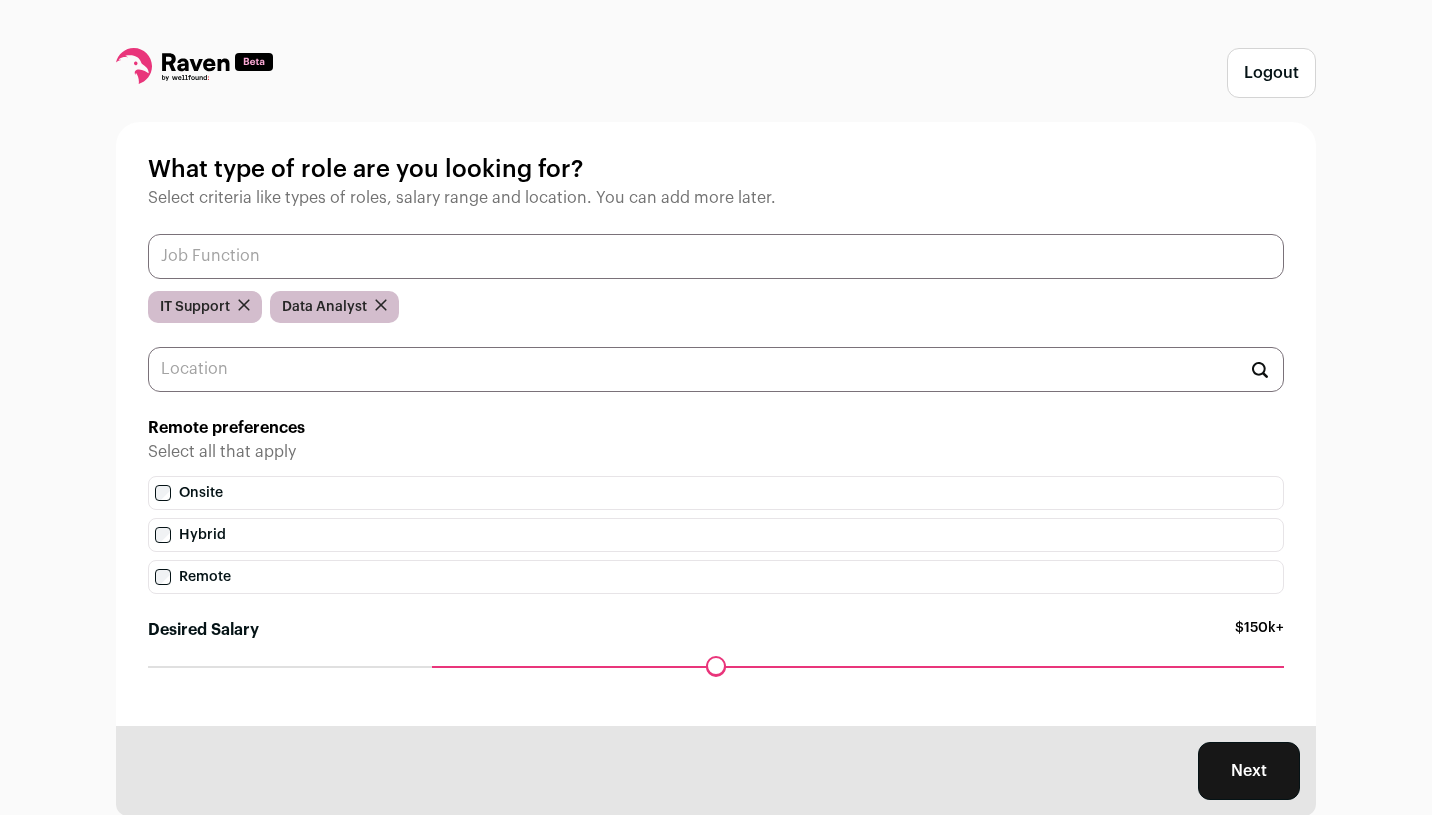 click at bounding box center [716, 256] 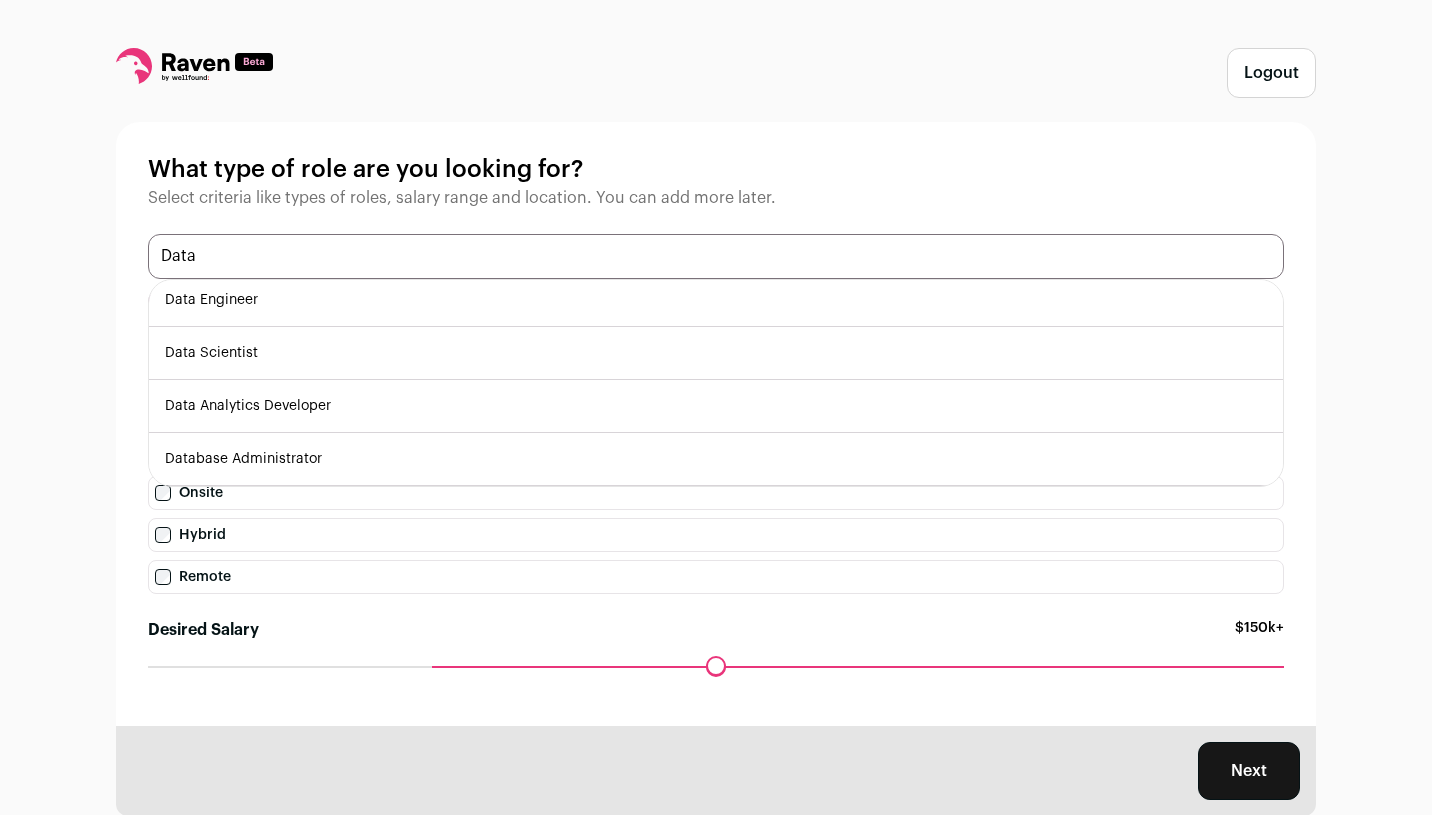 scroll, scrollTop: 0, scrollLeft: 0, axis: both 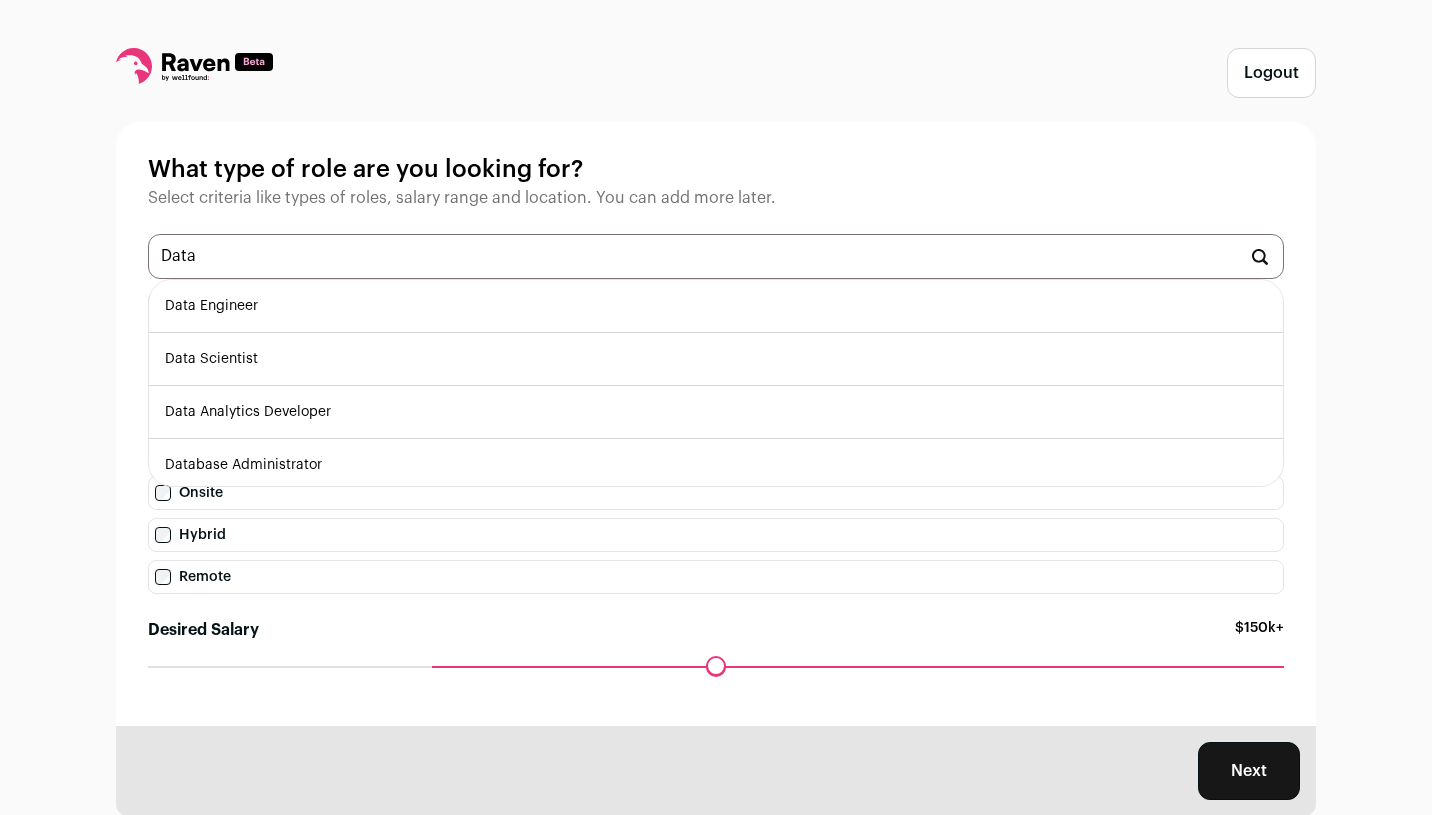 click on "Data Engineer" at bounding box center (716, 306) 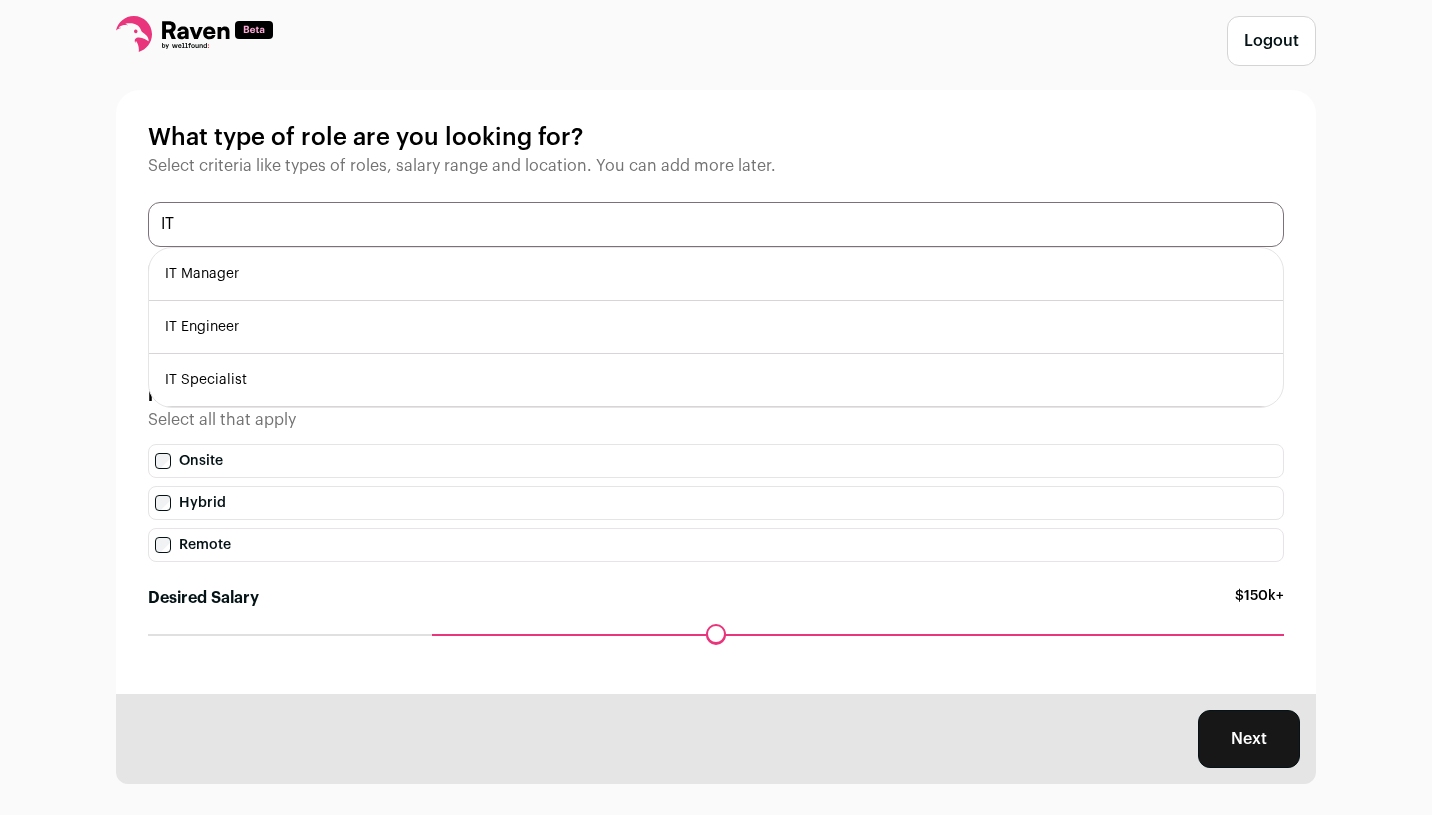 scroll, scrollTop: 34, scrollLeft: 0, axis: vertical 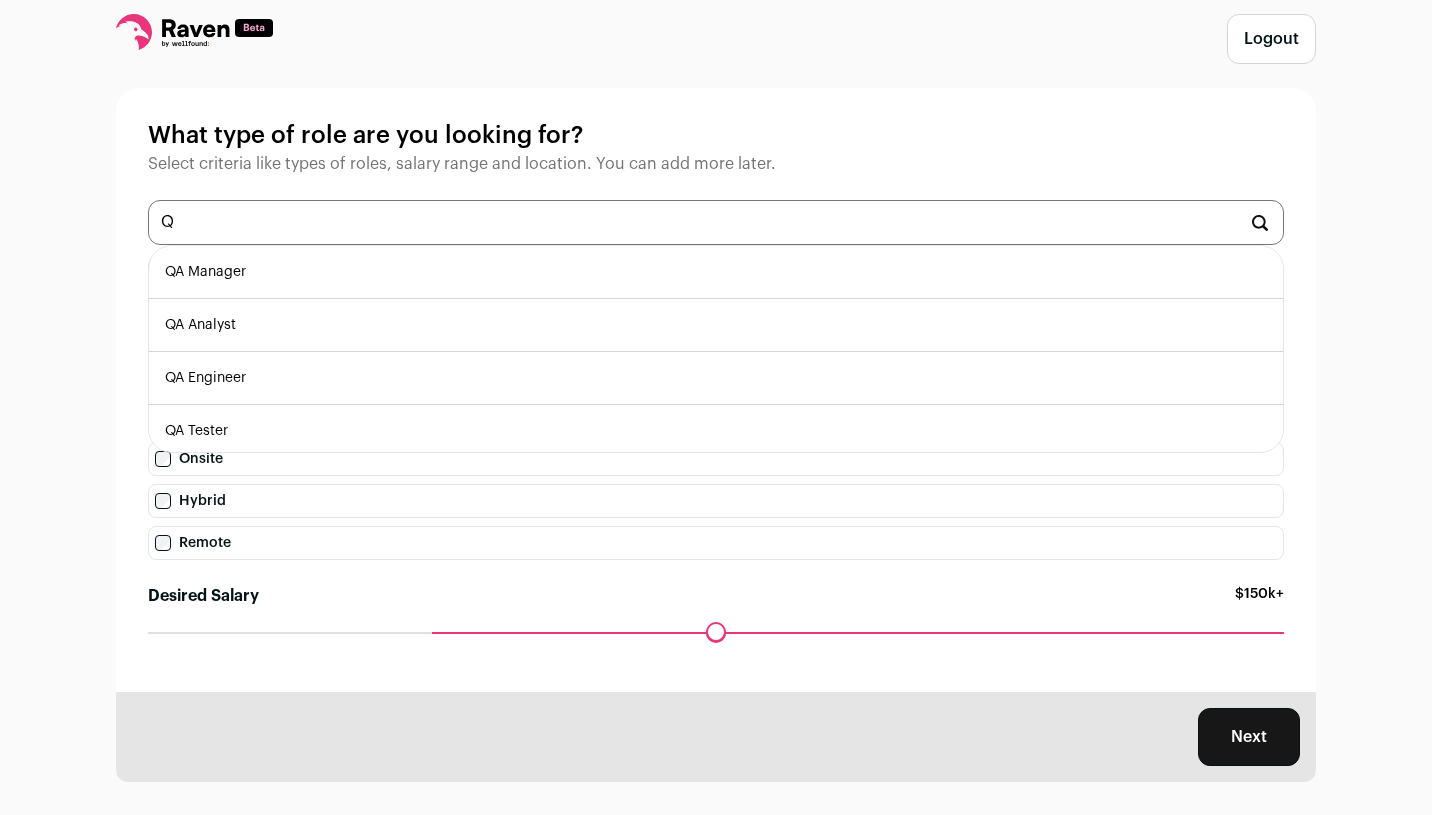 click on "QA Analyst" at bounding box center [716, 325] 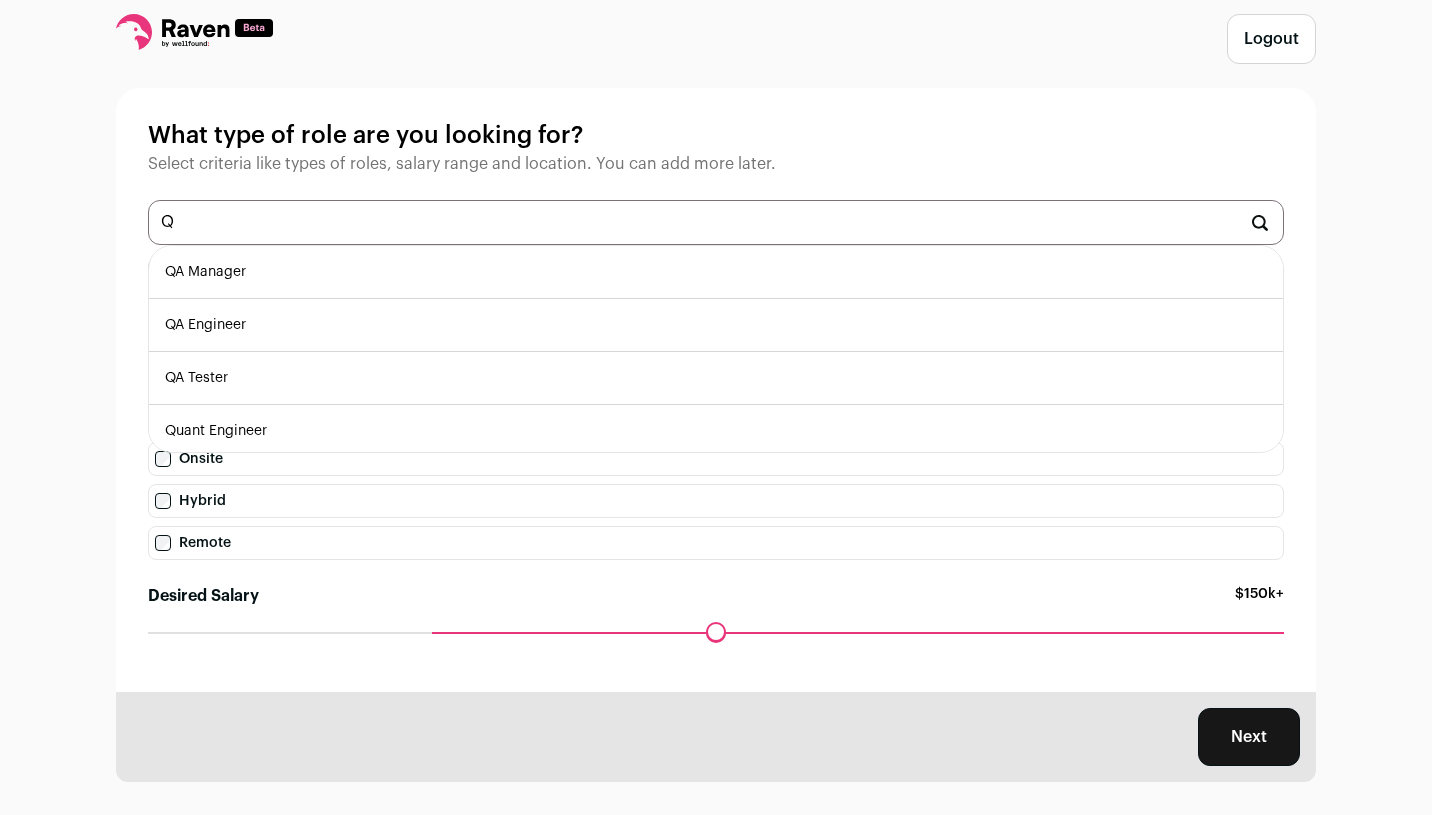 click on "QA Tester" at bounding box center (716, 378) 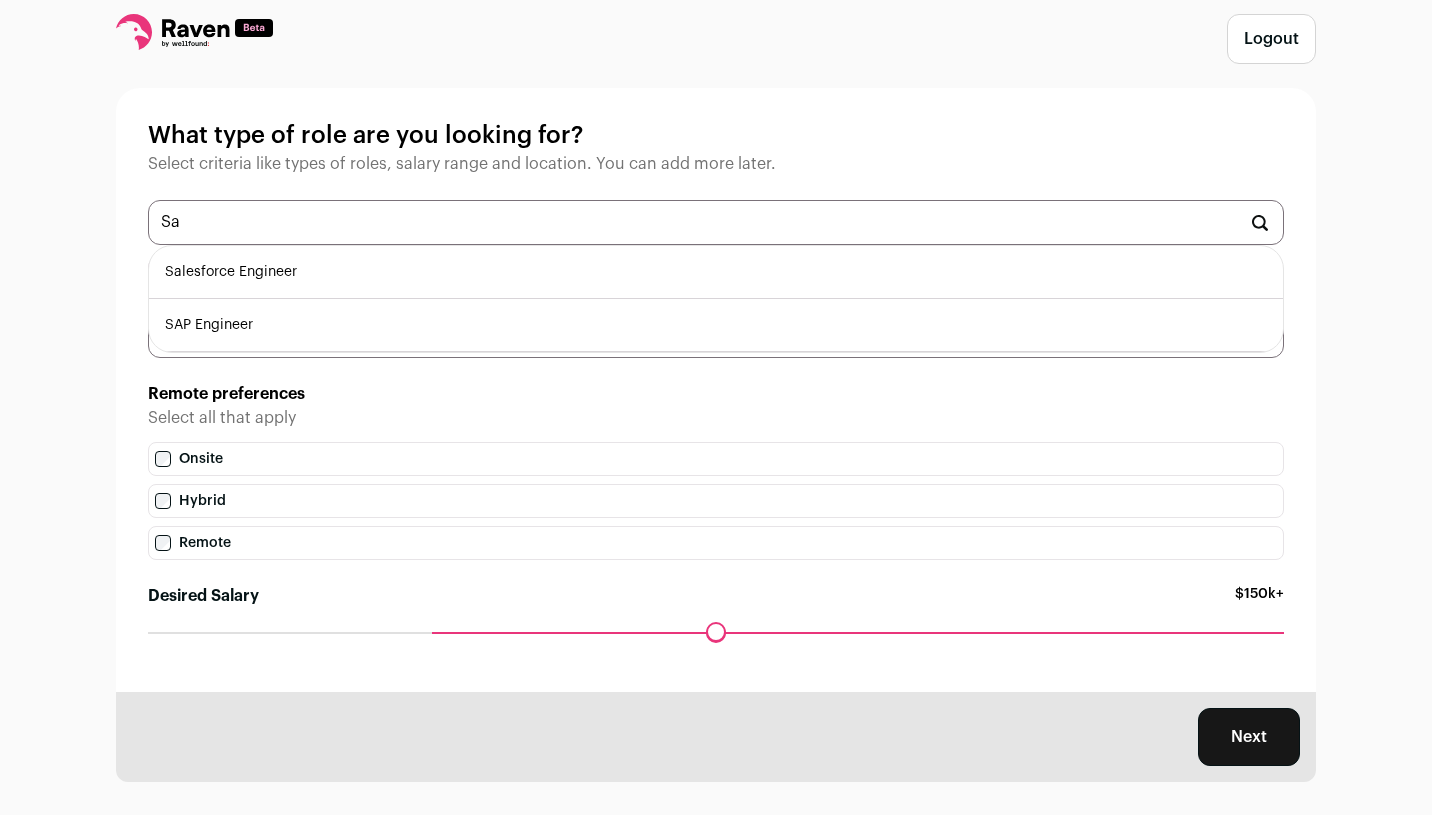 click on "Salesforce Engineer" at bounding box center [716, 272] 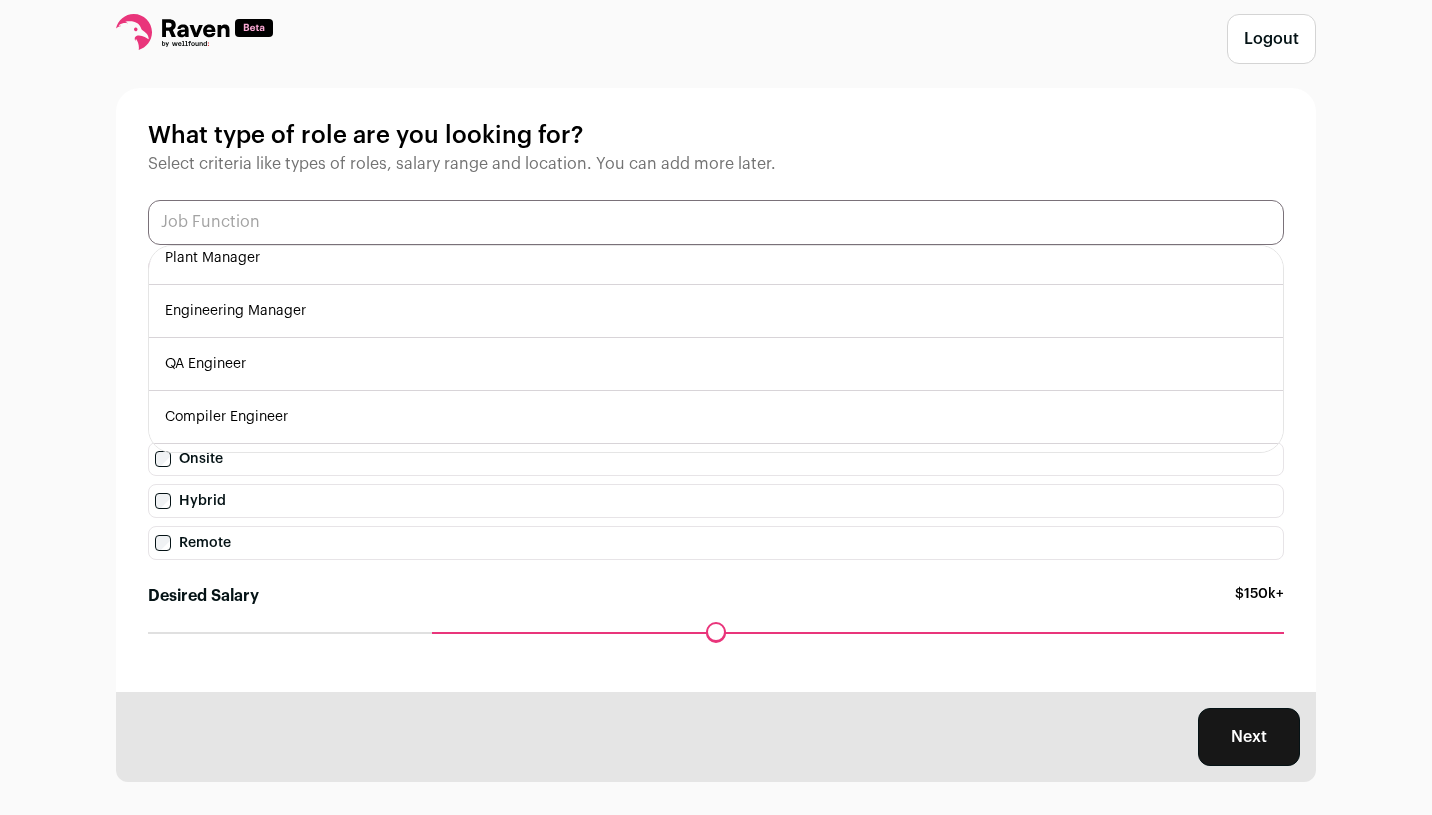 scroll, scrollTop: 430, scrollLeft: 0, axis: vertical 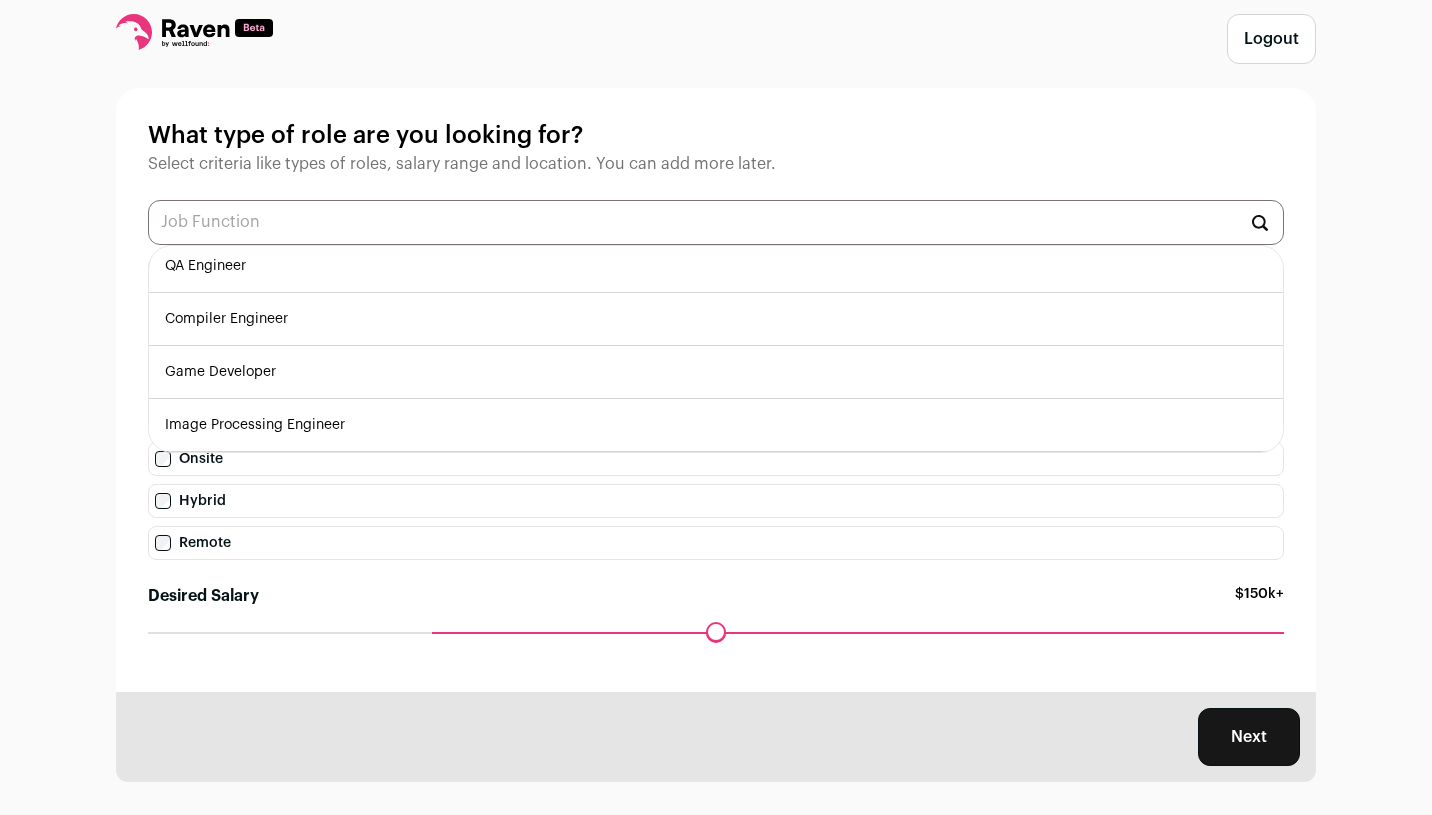 click on "Game Developer" at bounding box center (716, 372) 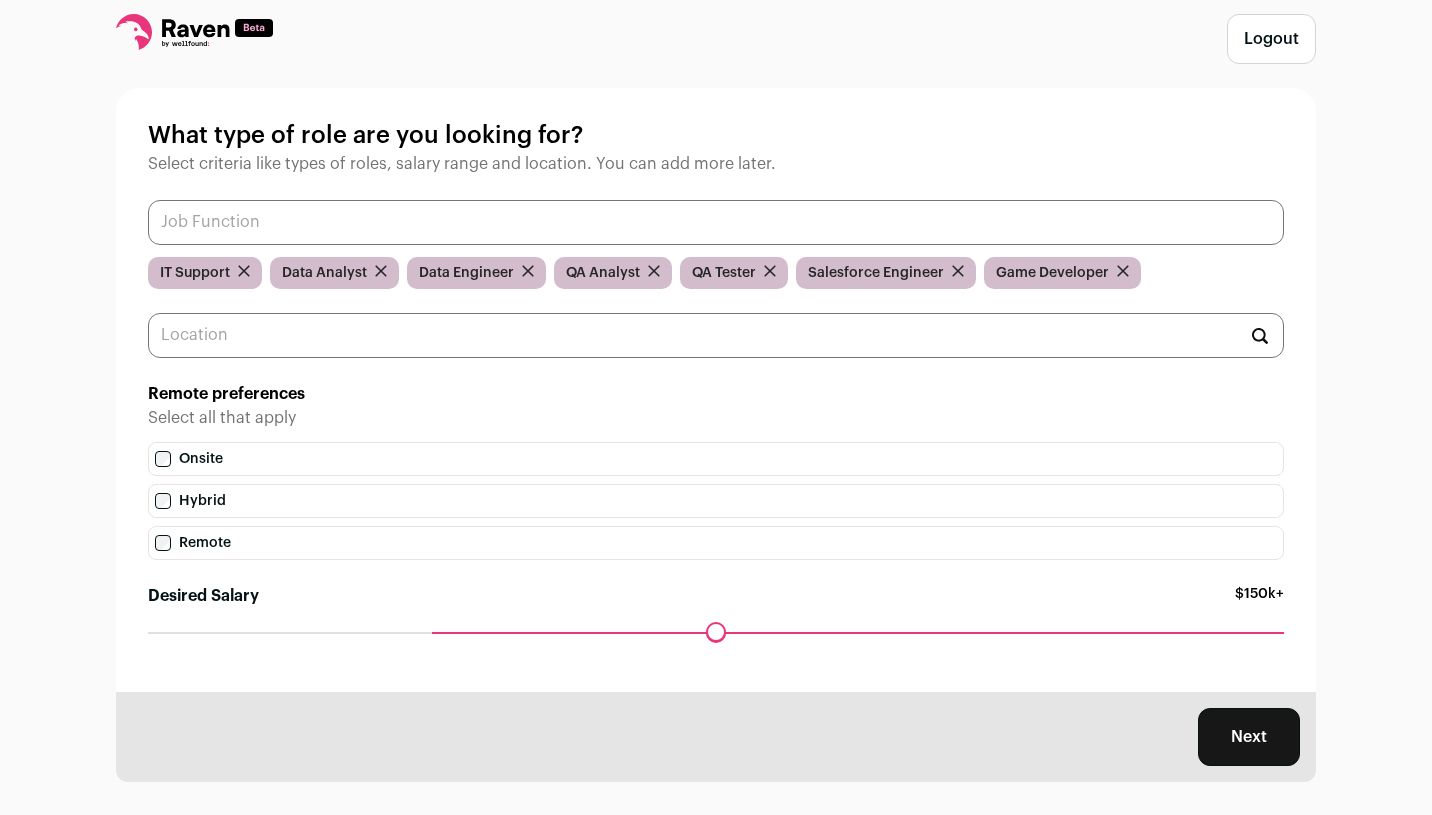 click at bounding box center (716, 222) 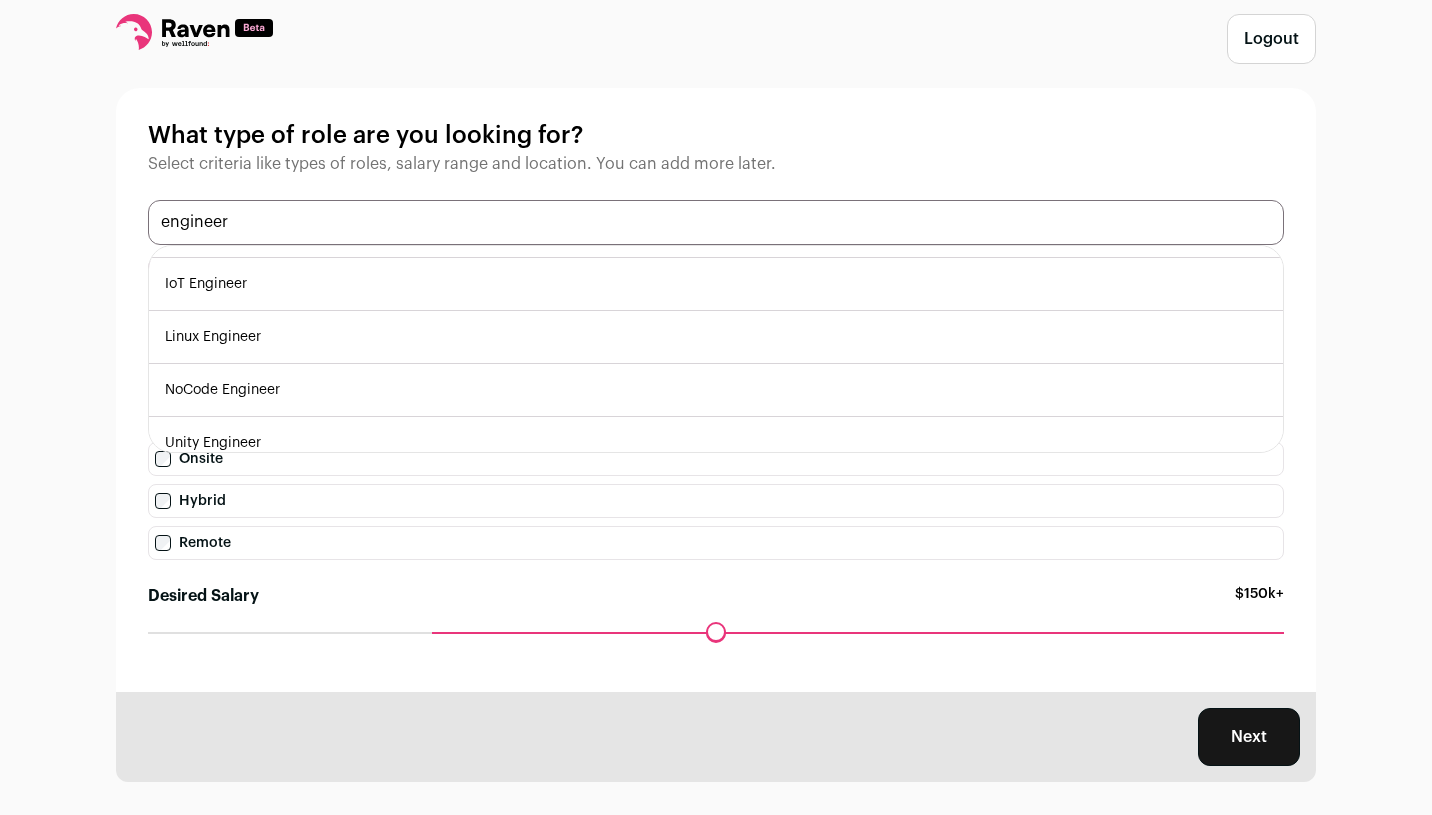 scroll, scrollTop: 483, scrollLeft: 0, axis: vertical 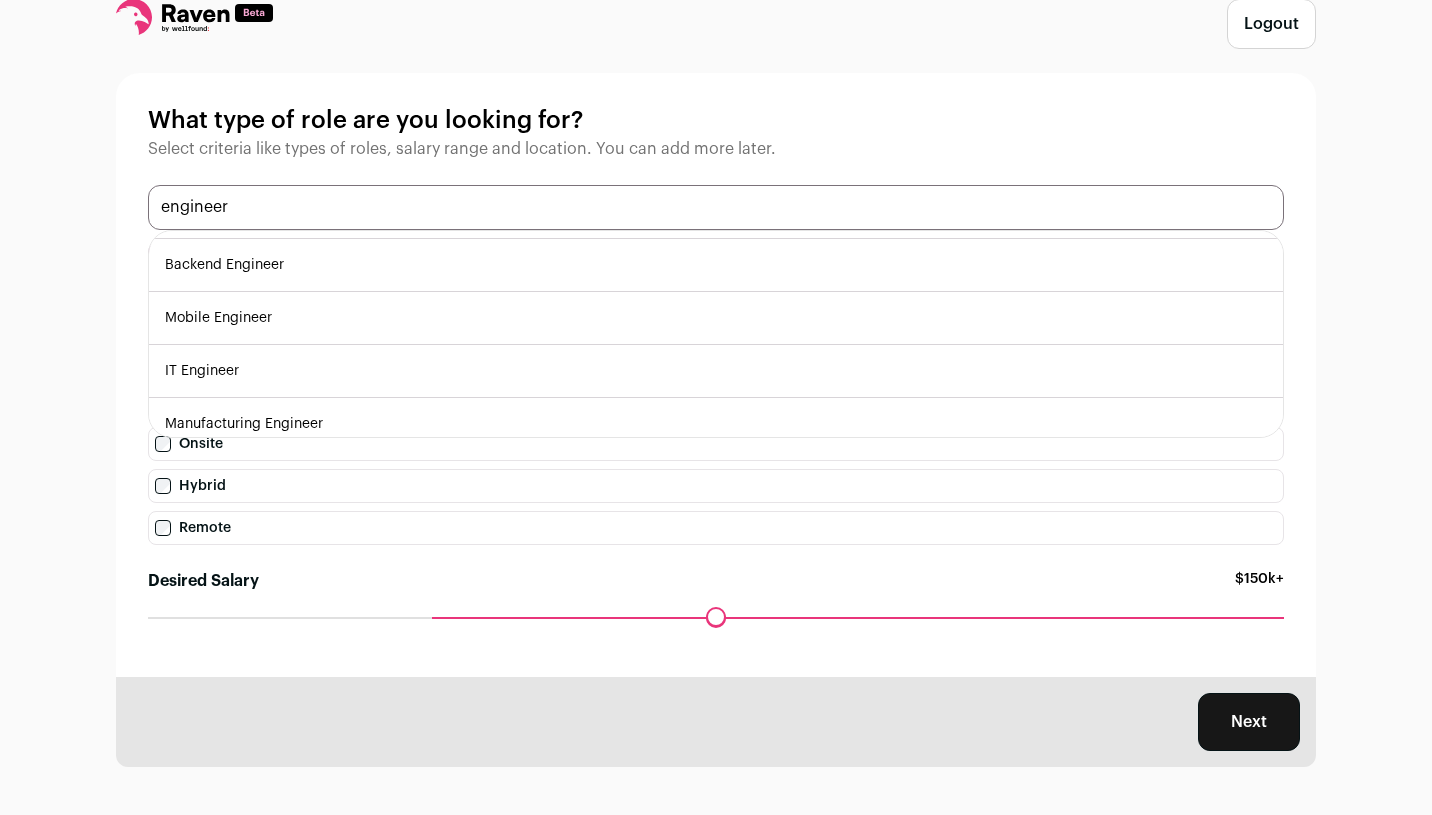 type on "engineer" 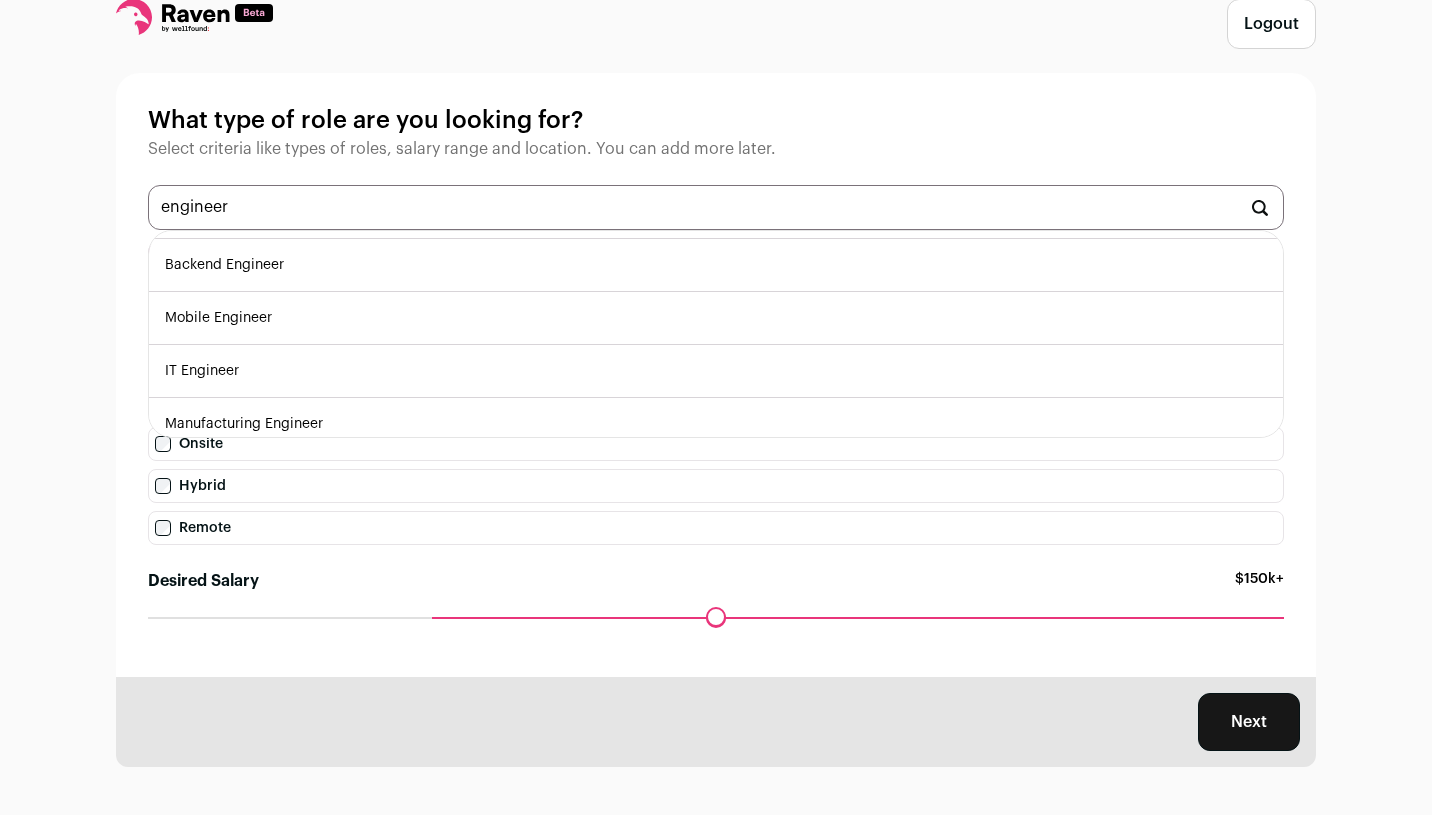 click on "Select criteria like types of roles, salary range and location. You can add more later." at bounding box center (716, 383) 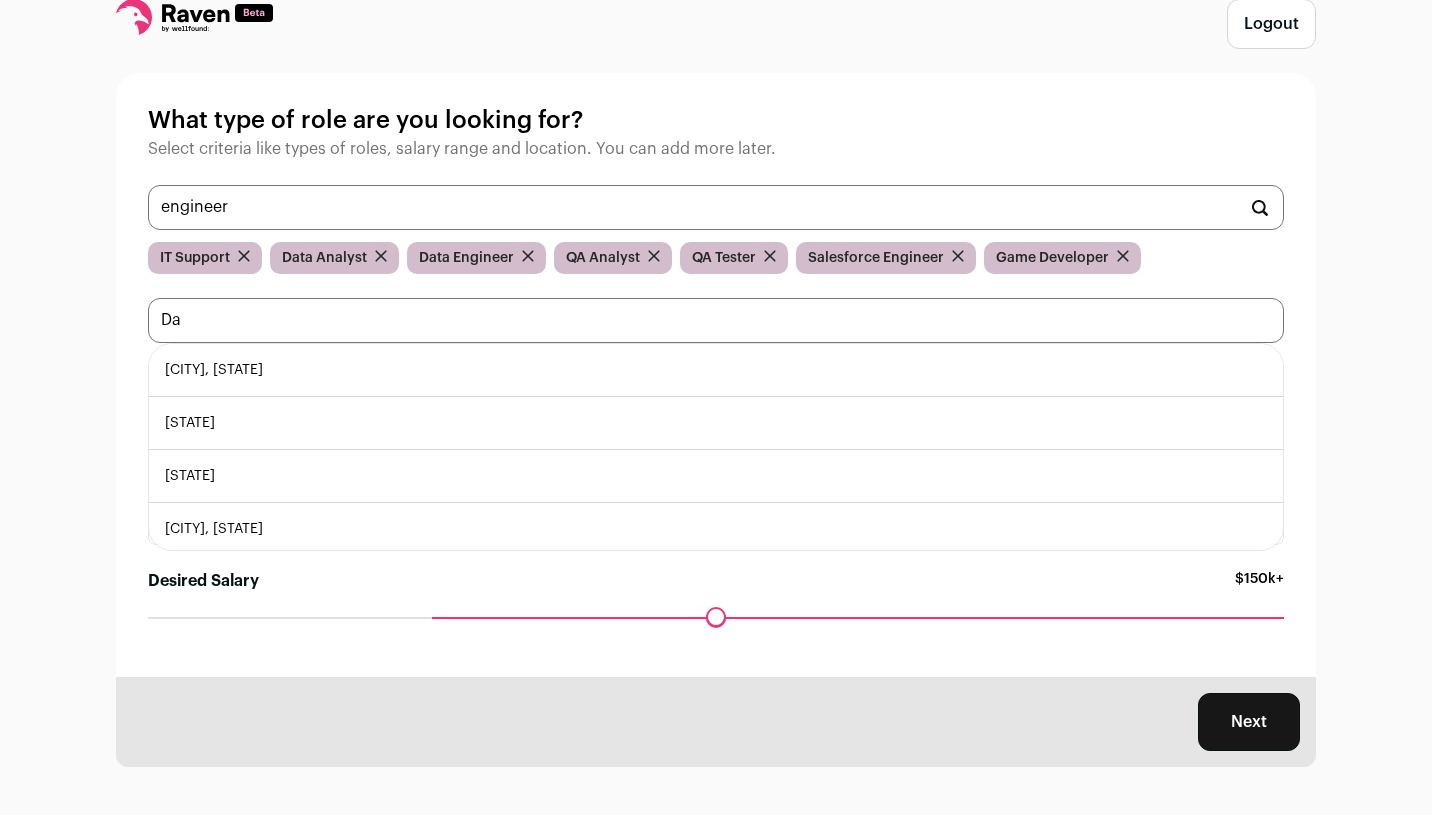 type on "Da" 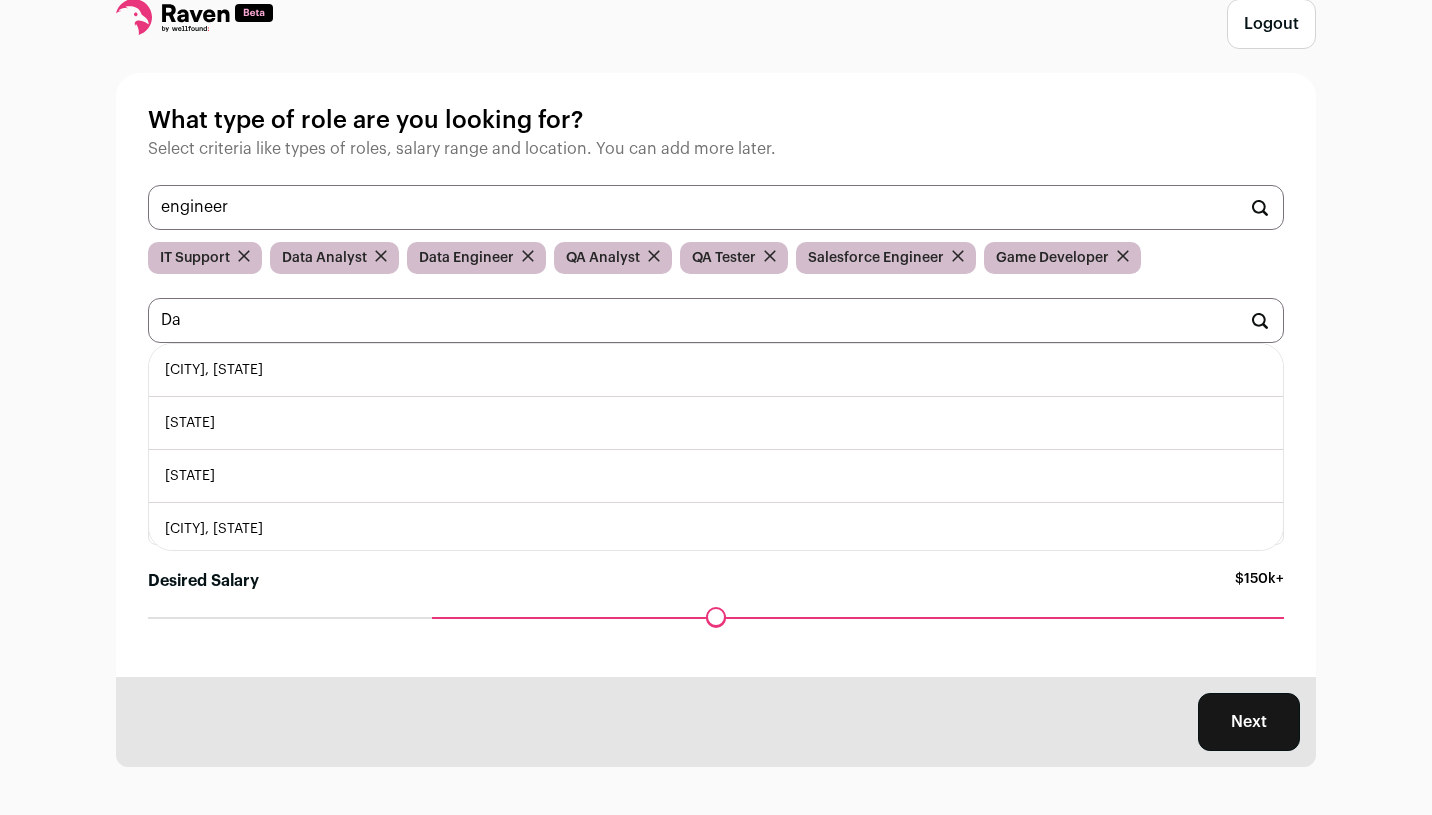 click on "[CITY], [STATE]" at bounding box center [716, 370] 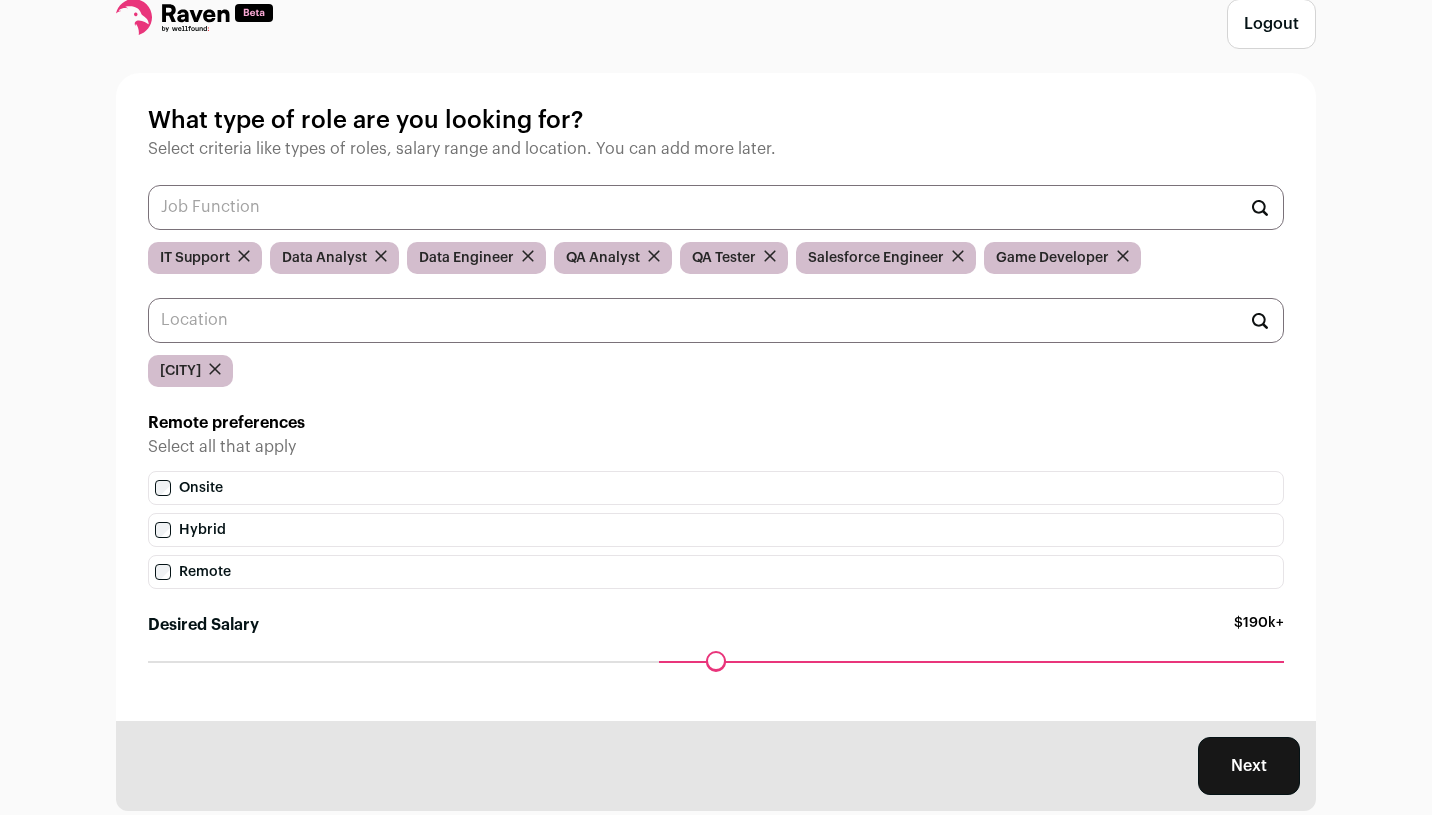 drag, startPoint x: 435, startPoint y: 662, endPoint x: 654, endPoint y: 670, distance: 219.14607 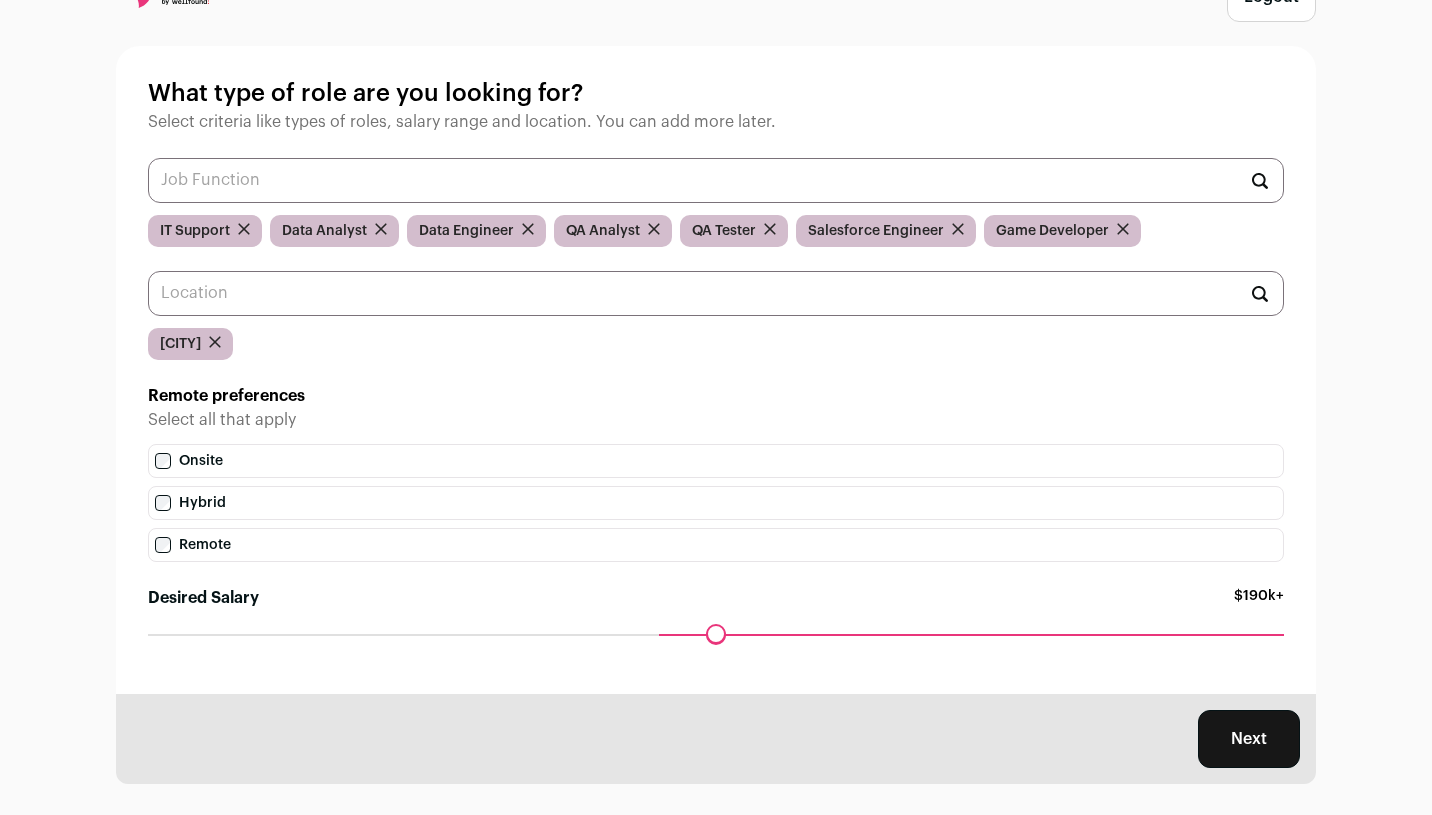 scroll, scrollTop: 93, scrollLeft: 0, axis: vertical 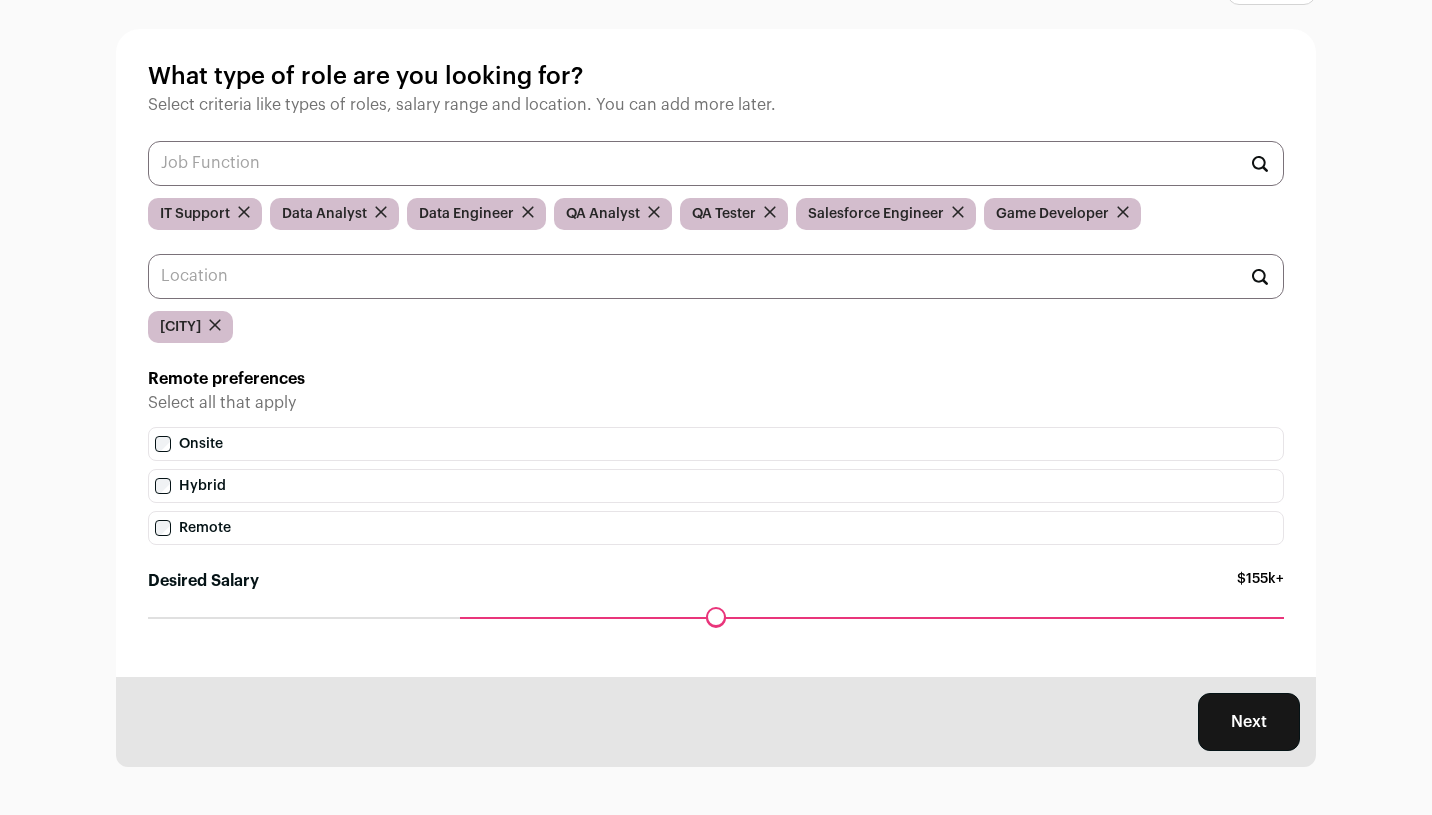 drag, startPoint x: 657, startPoint y: 613, endPoint x: 460, endPoint y: 610, distance: 197.02284 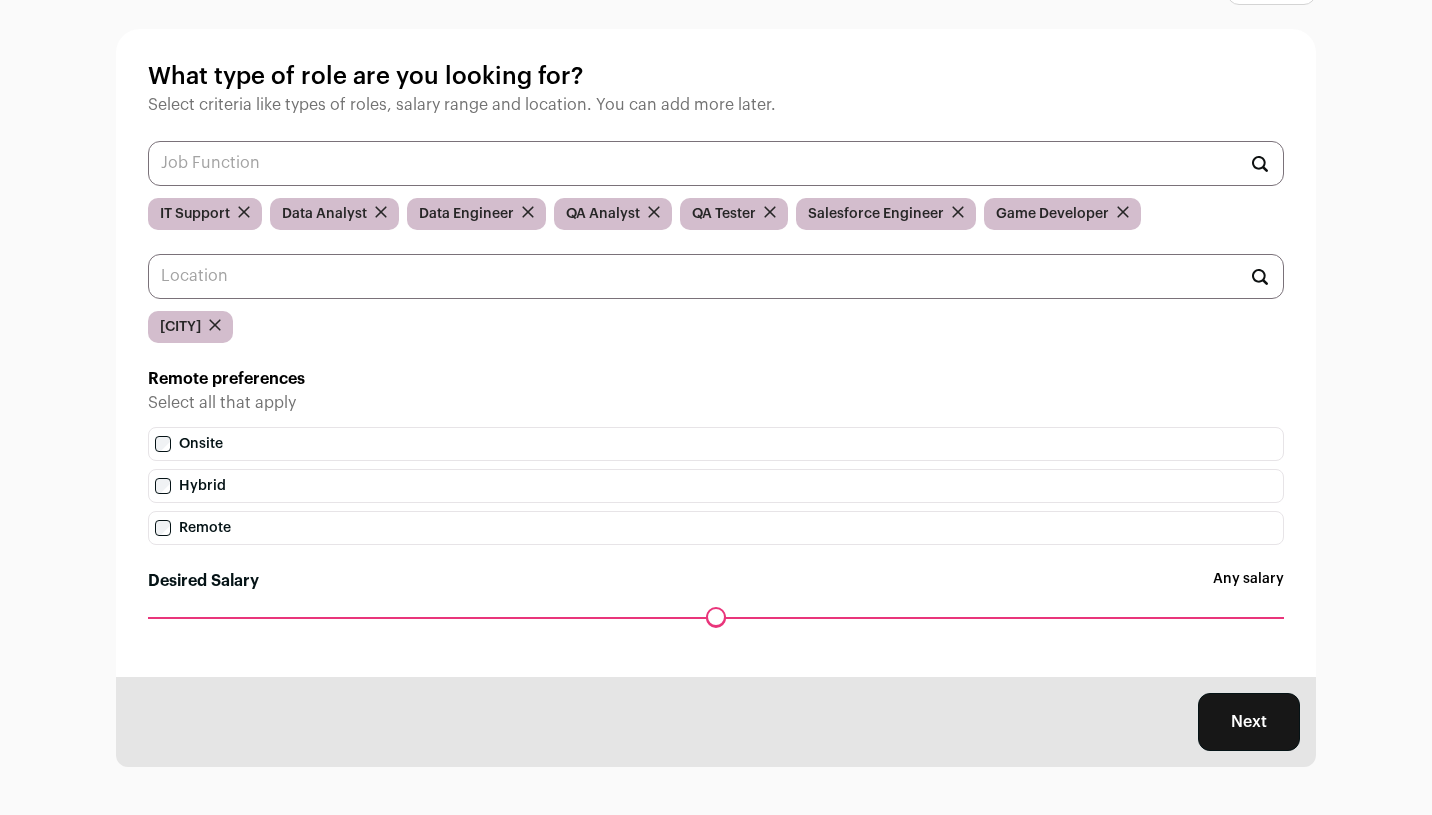 drag, startPoint x: 460, startPoint y: 610, endPoint x: 154, endPoint y: 605, distance: 306.04083 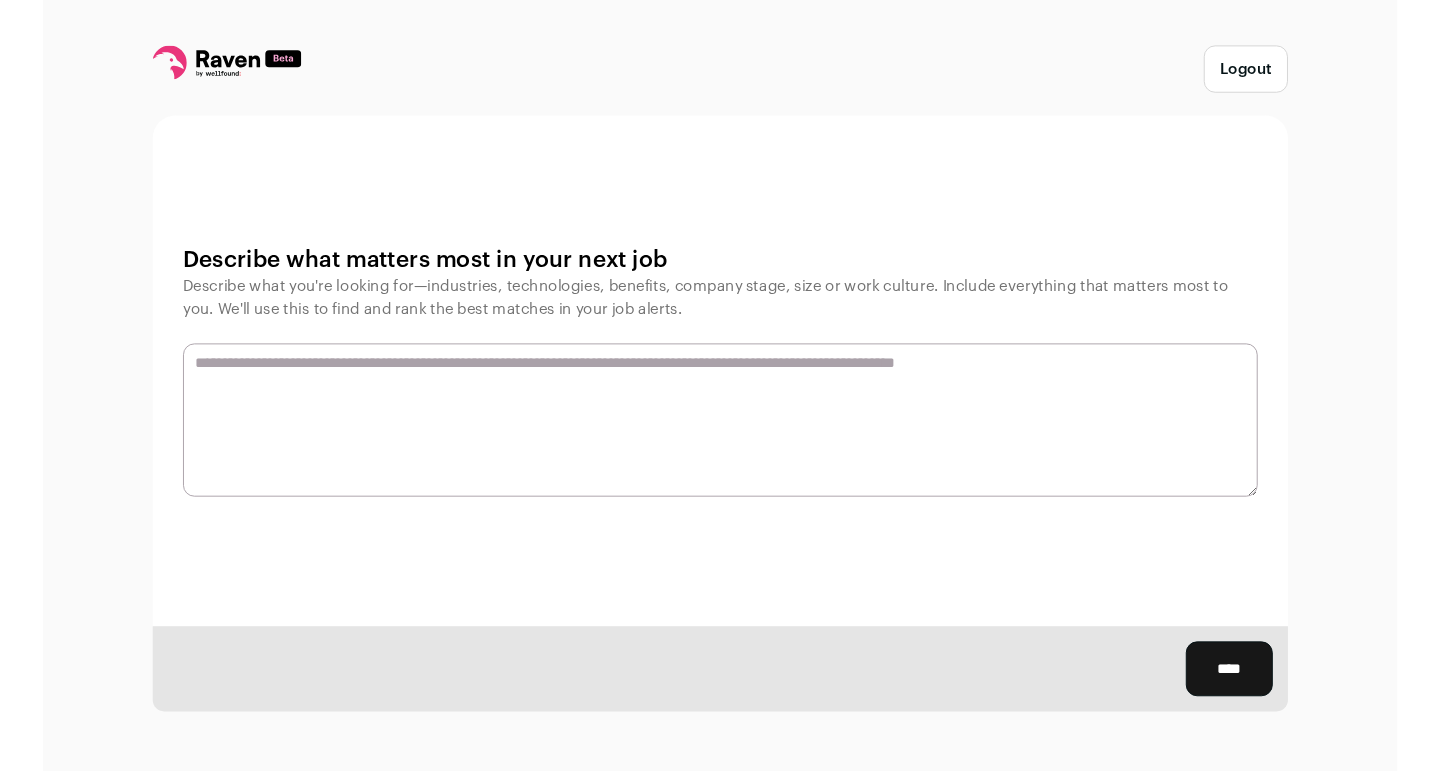 scroll, scrollTop: 0, scrollLeft: 0, axis: both 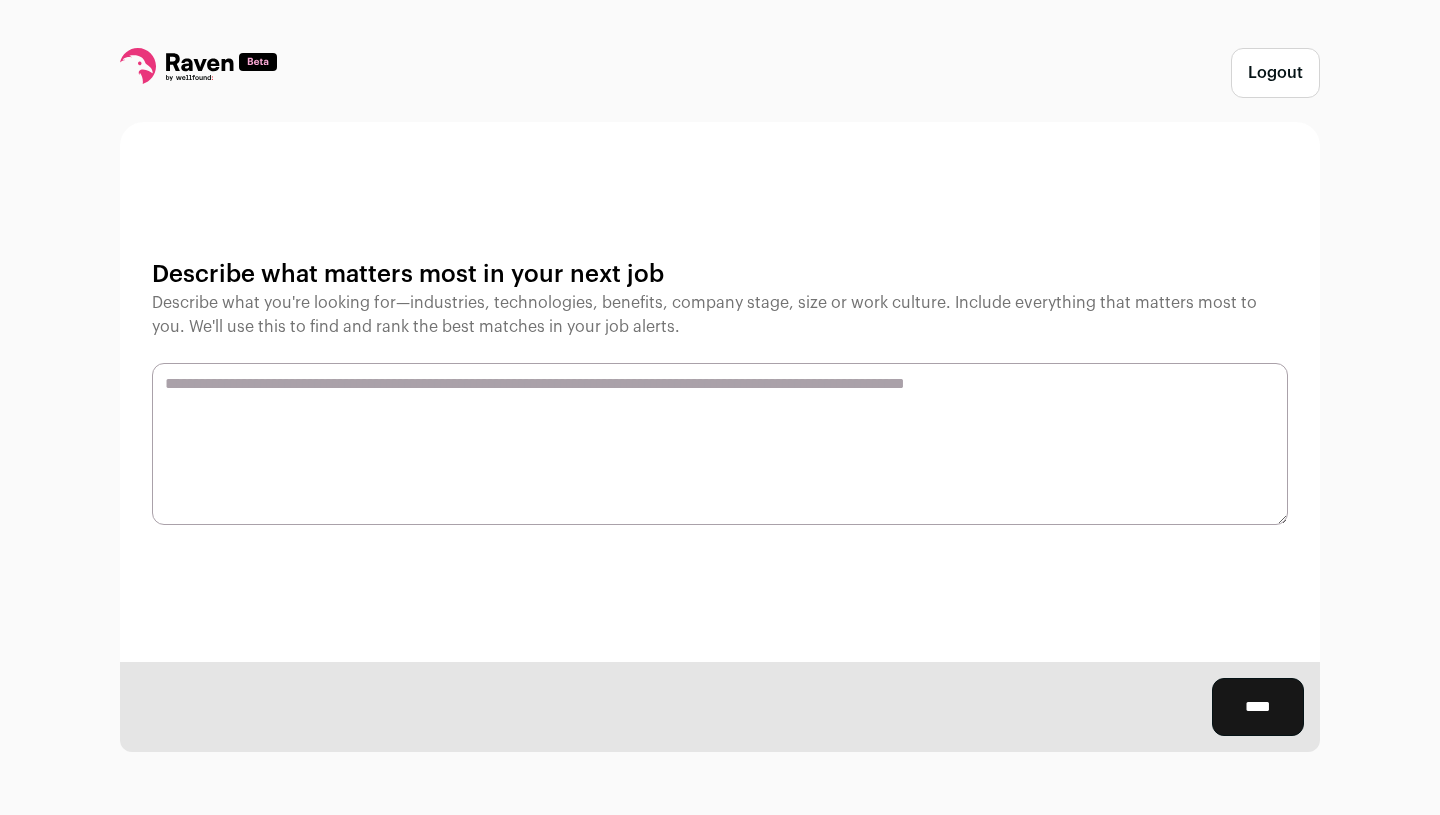 click at bounding box center (720, 444) 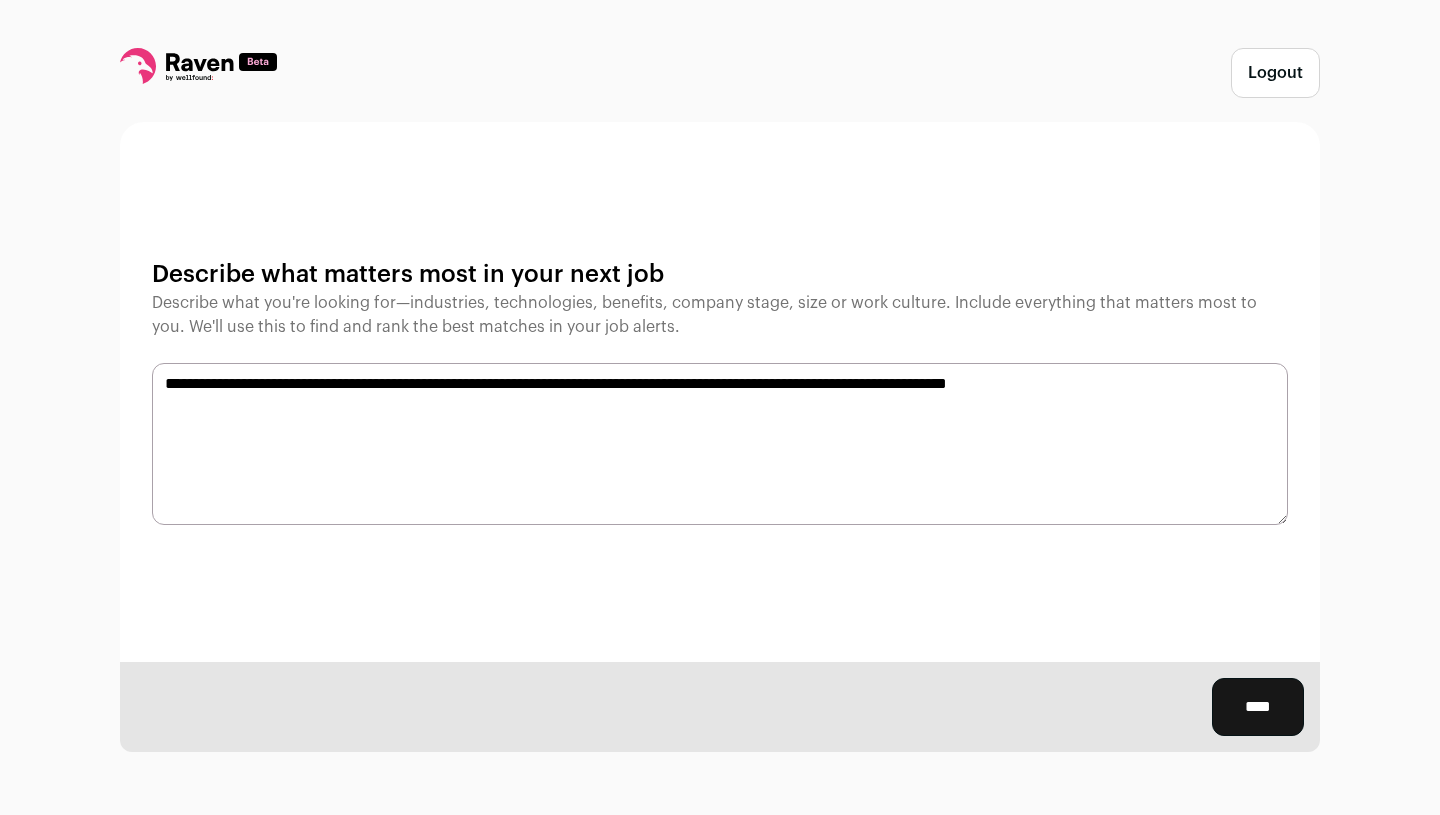 type on "**********" 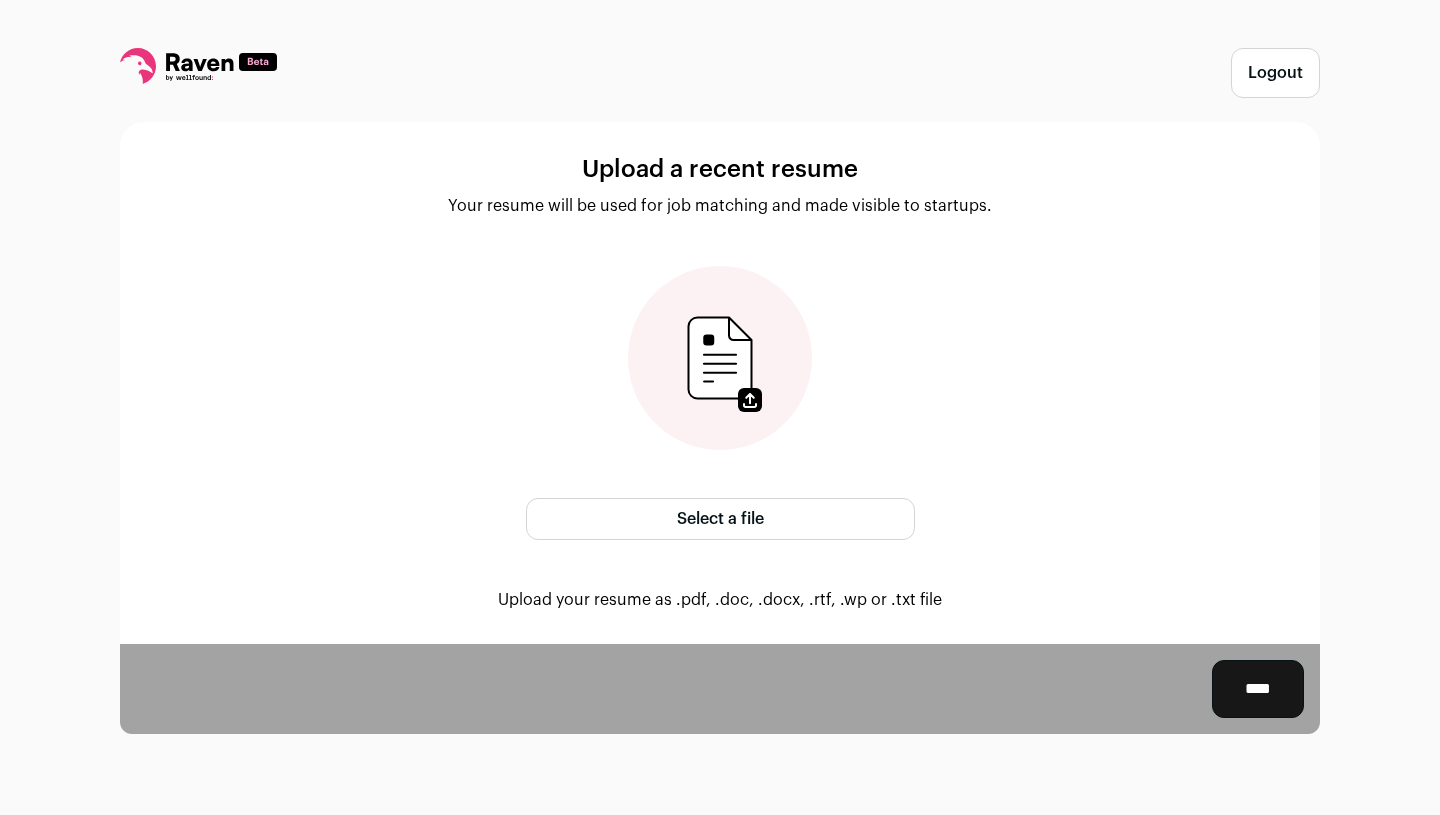 click at bounding box center [720, 358] 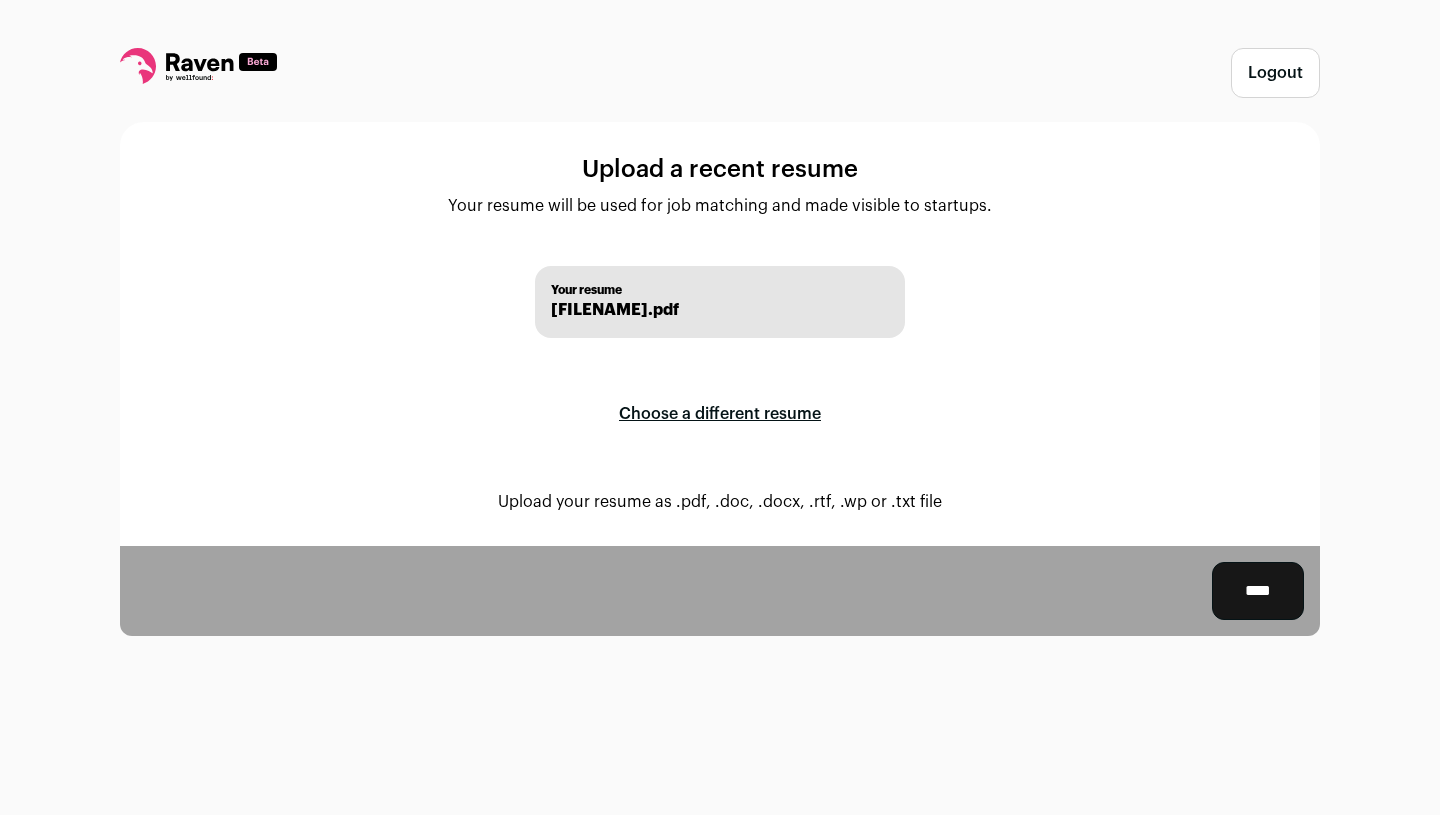 click on "****" at bounding box center (1258, 591) 